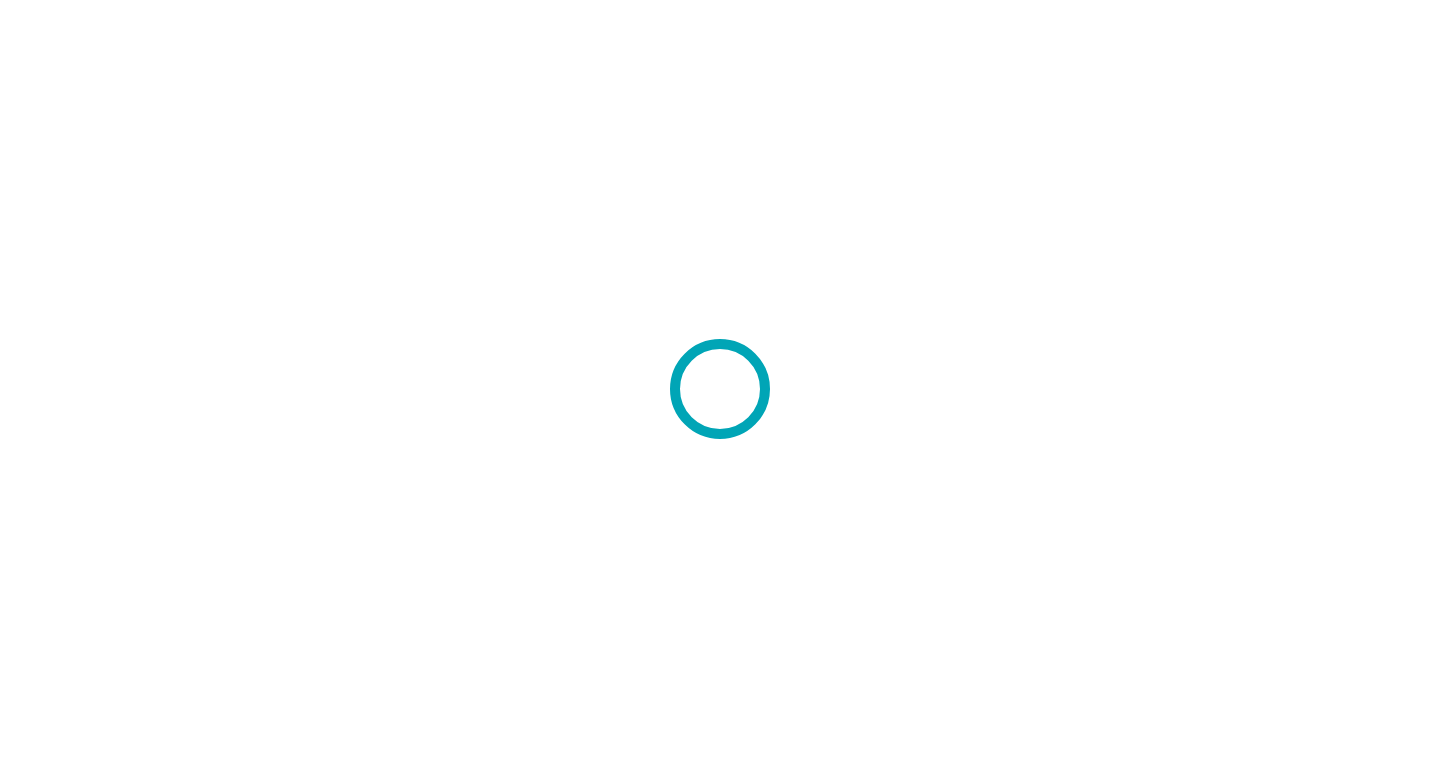 scroll, scrollTop: 0, scrollLeft: 0, axis: both 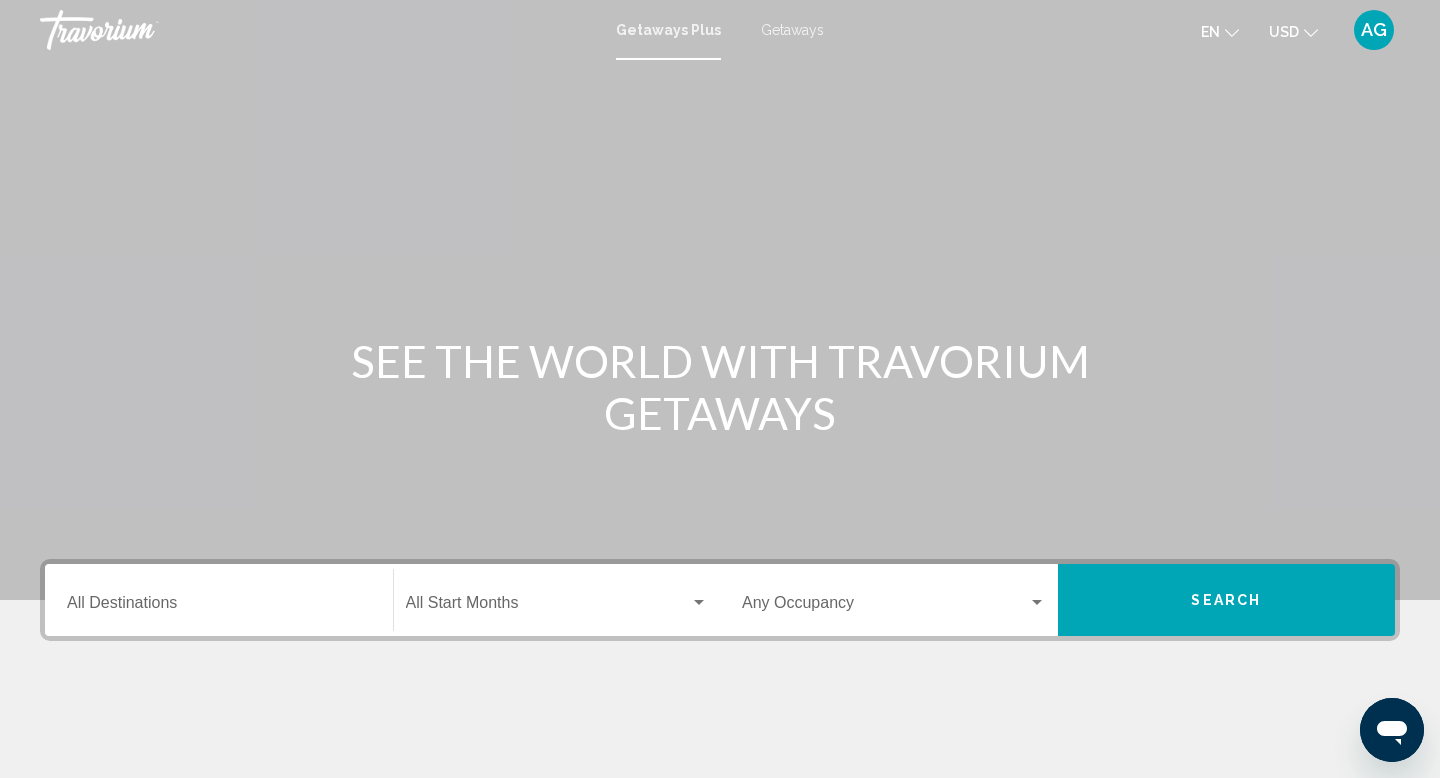 click on "Destination All Destinations" at bounding box center [219, 600] 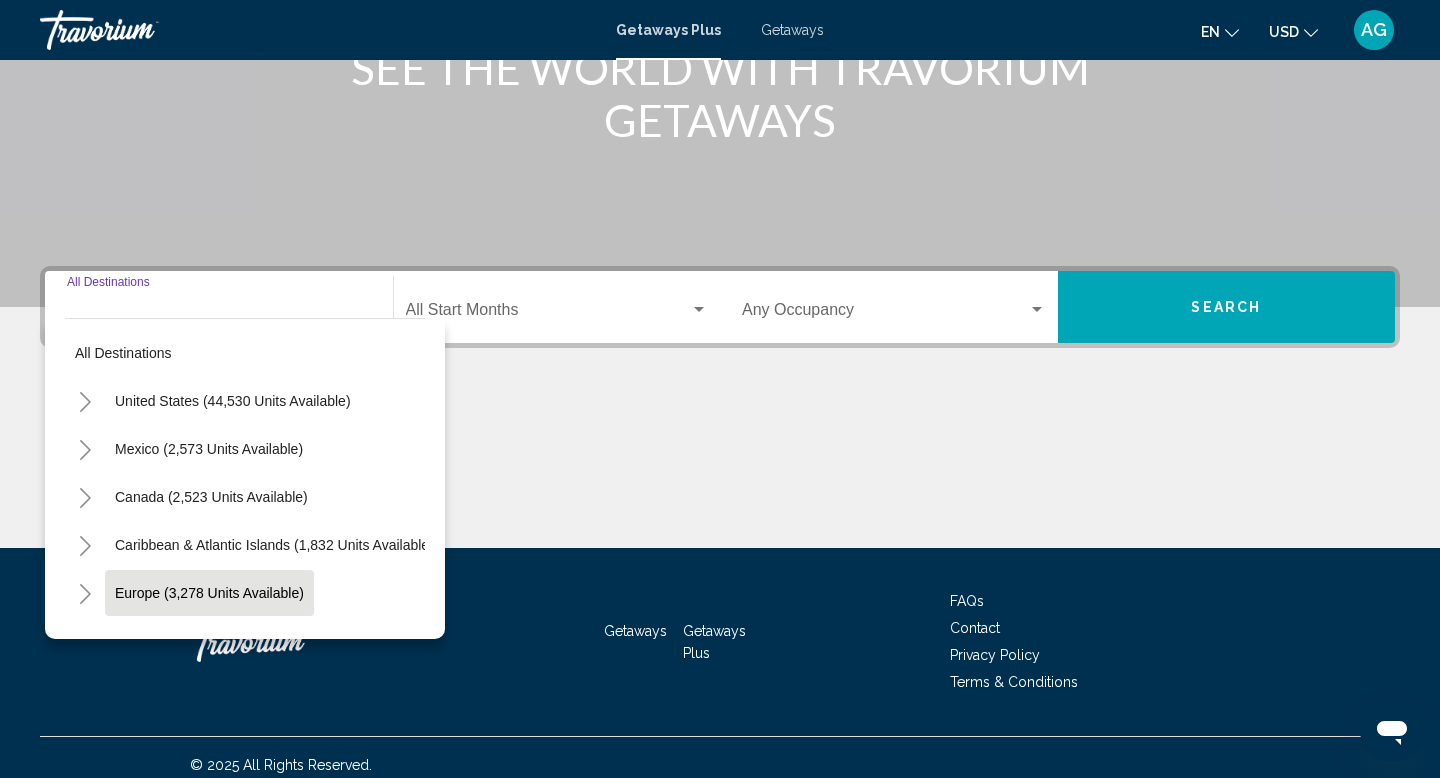 scroll, scrollTop: 308, scrollLeft: 0, axis: vertical 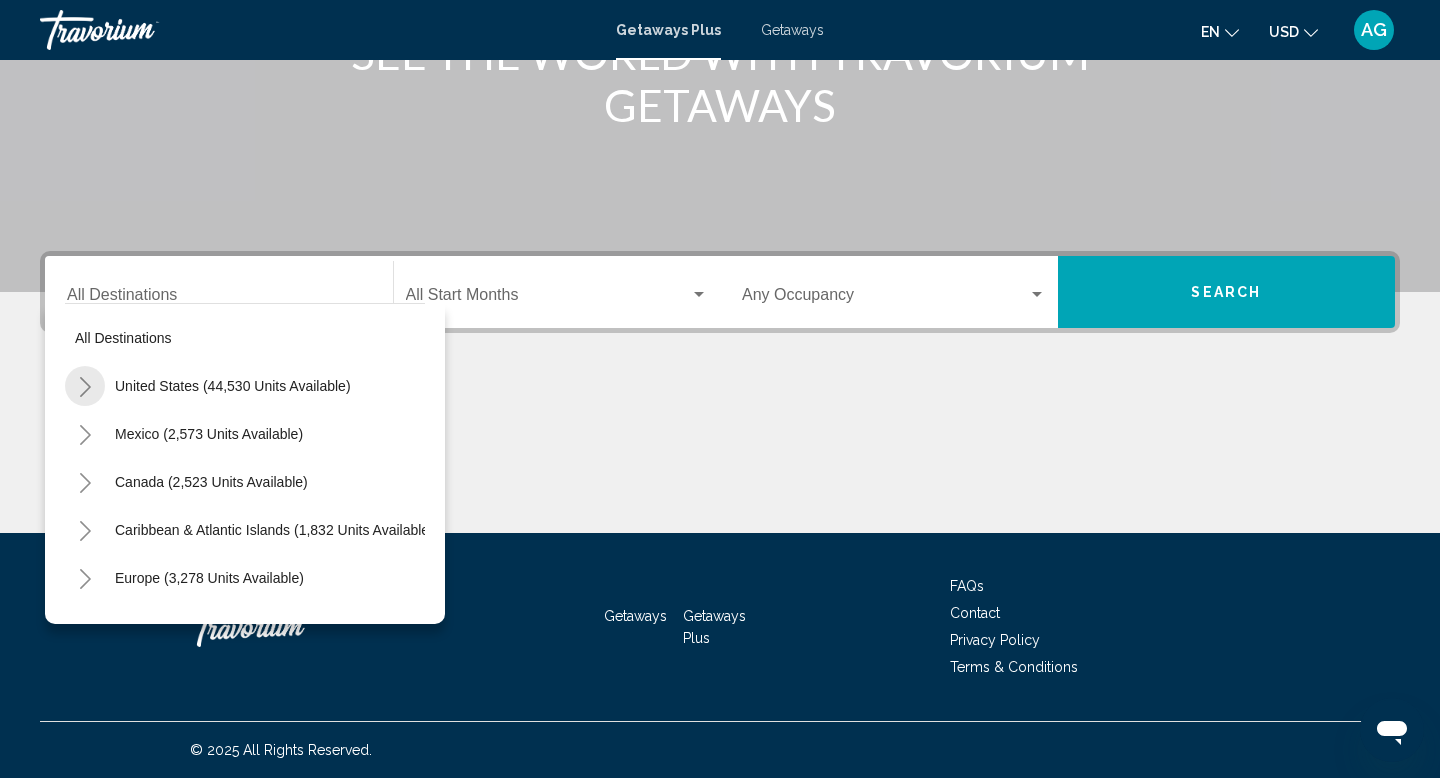 click 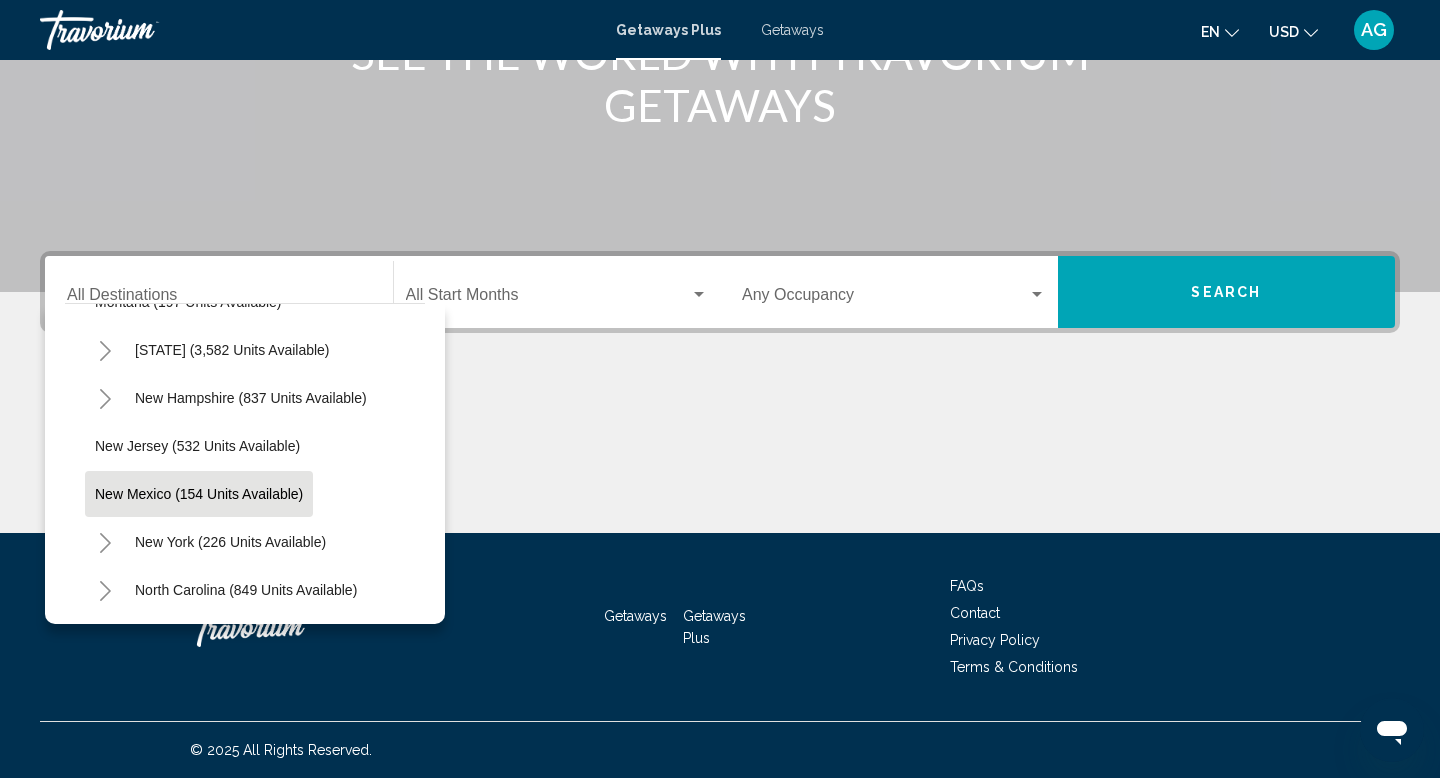 scroll, scrollTop: 1185, scrollLeft: 0, axis: vertical 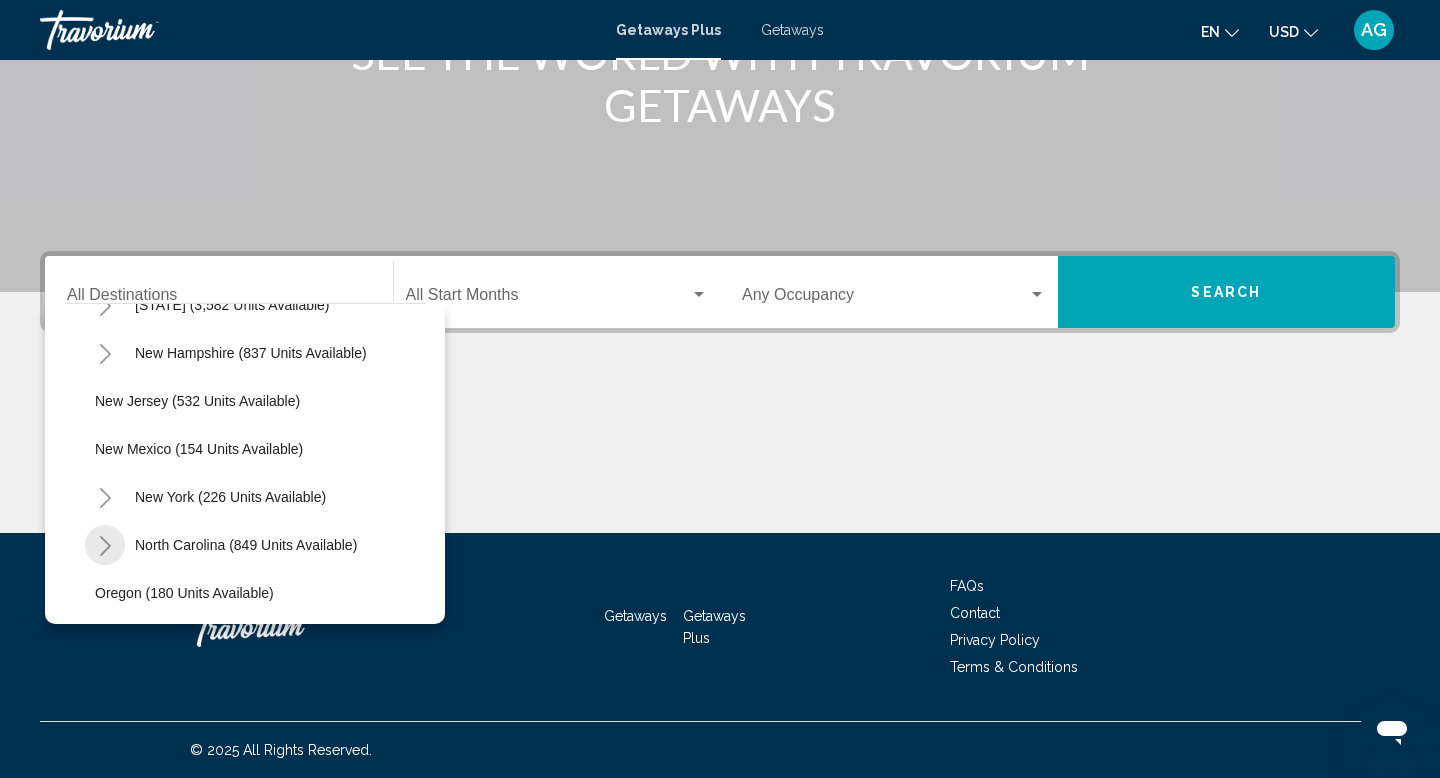 click 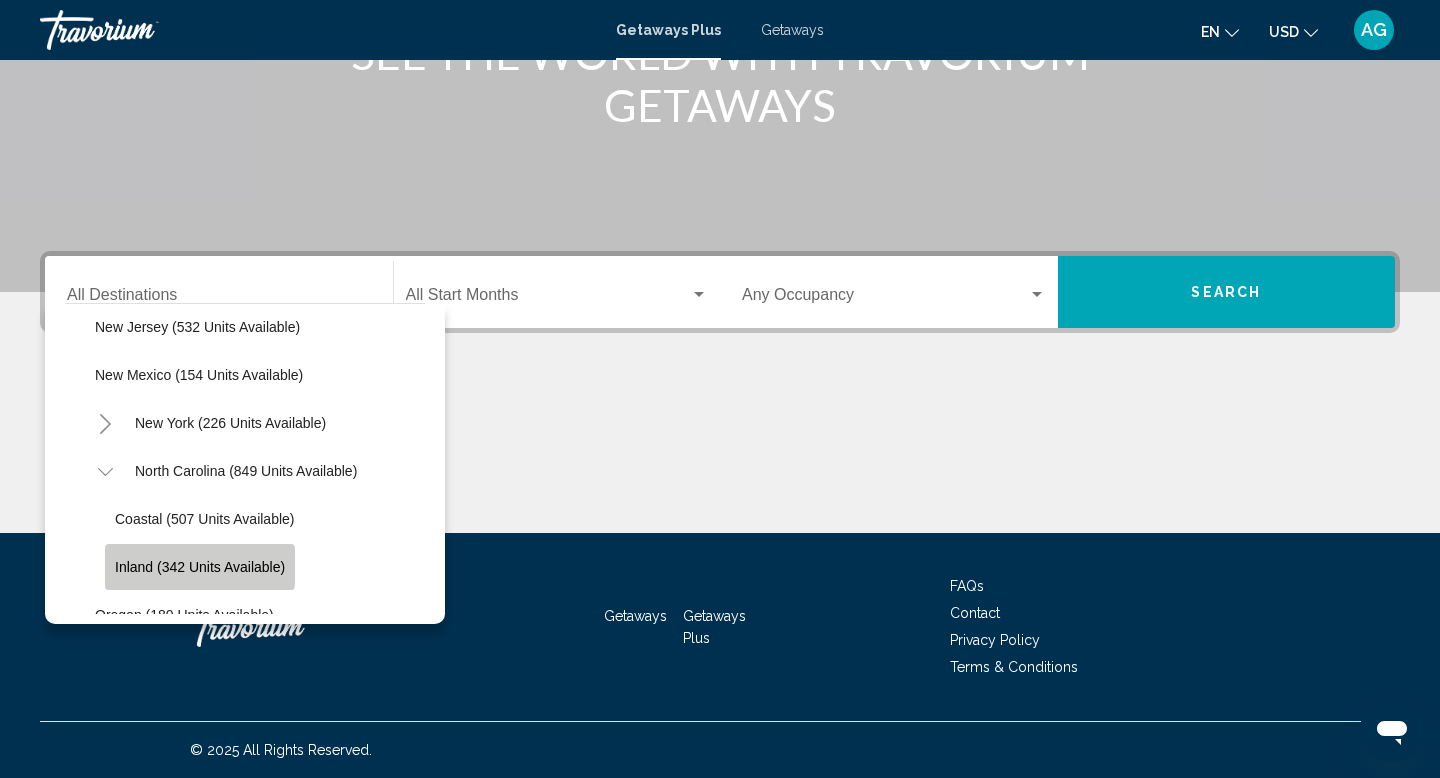 scroll, scrollTop: 1261, scrollLeft: 0, axis: vertical 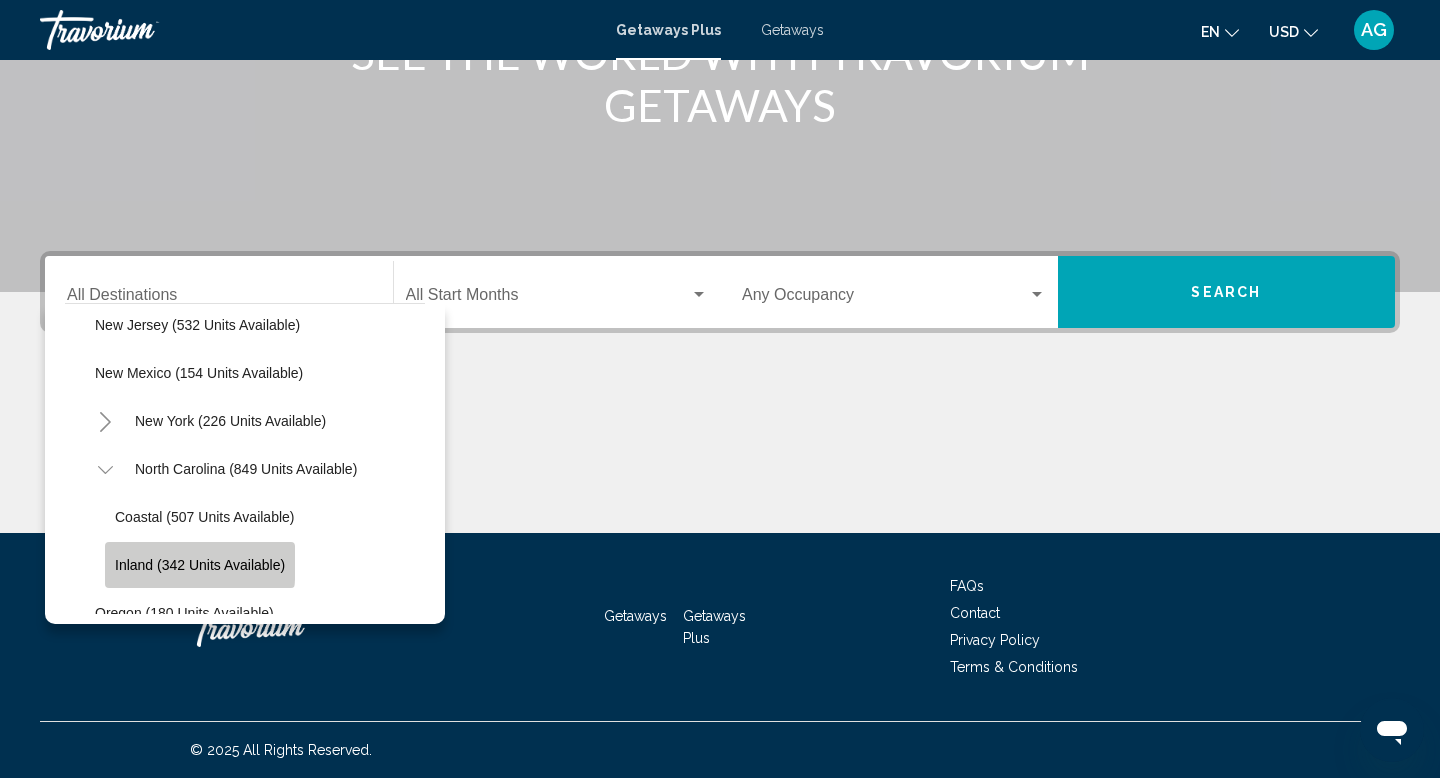 click on "Inland (342 units available)" 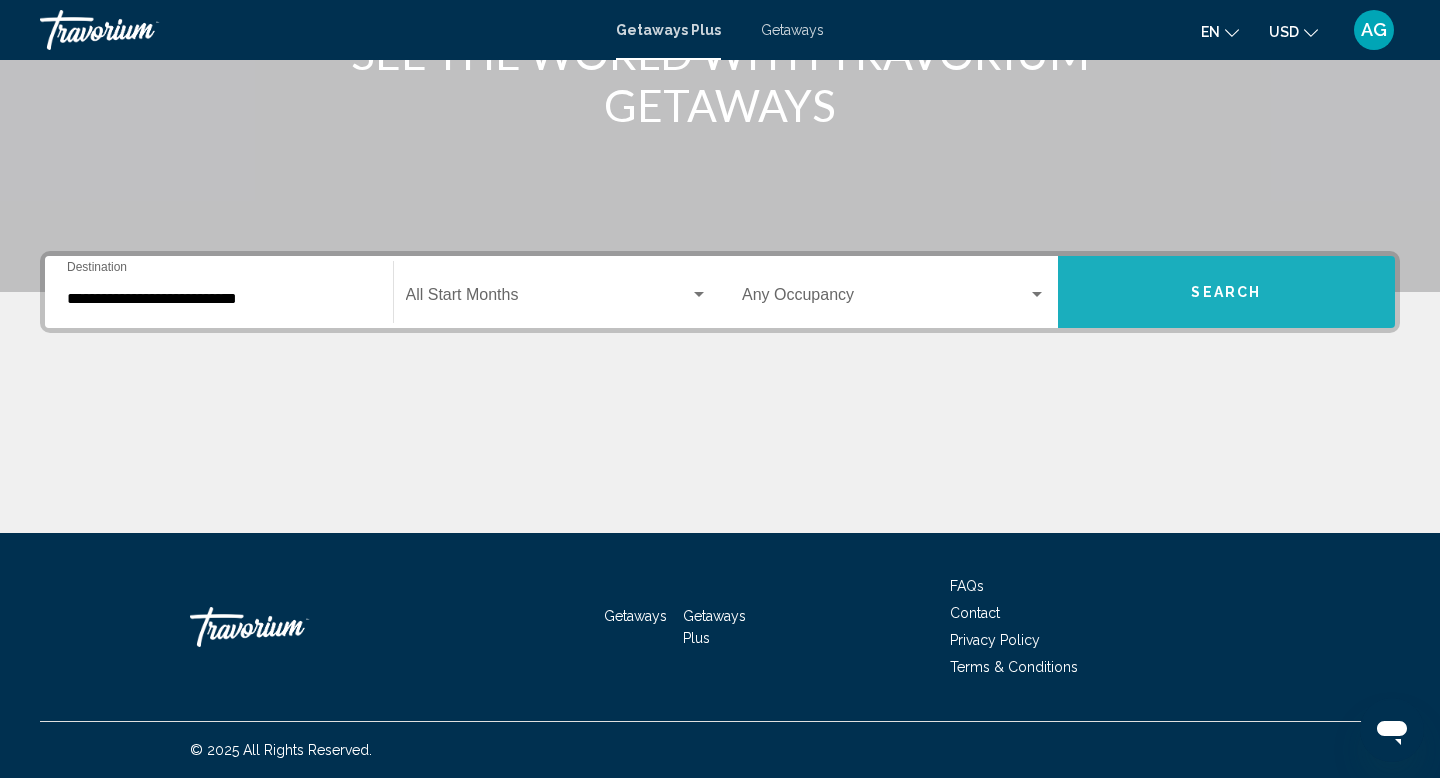 click on "Search" at bounding box center [1227, 292] 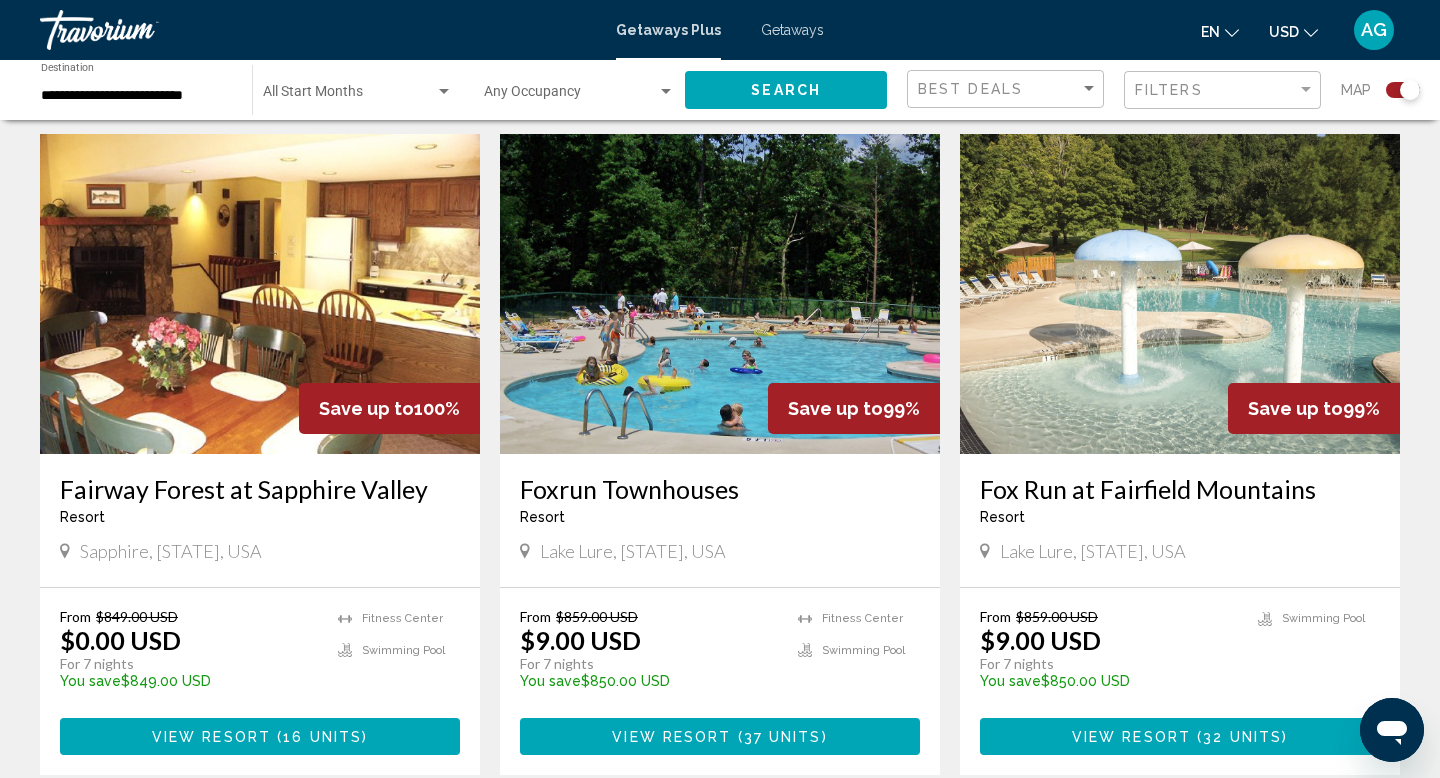 scroll, scrollTop: 2120, scrollLeft: 0, axis: vertical 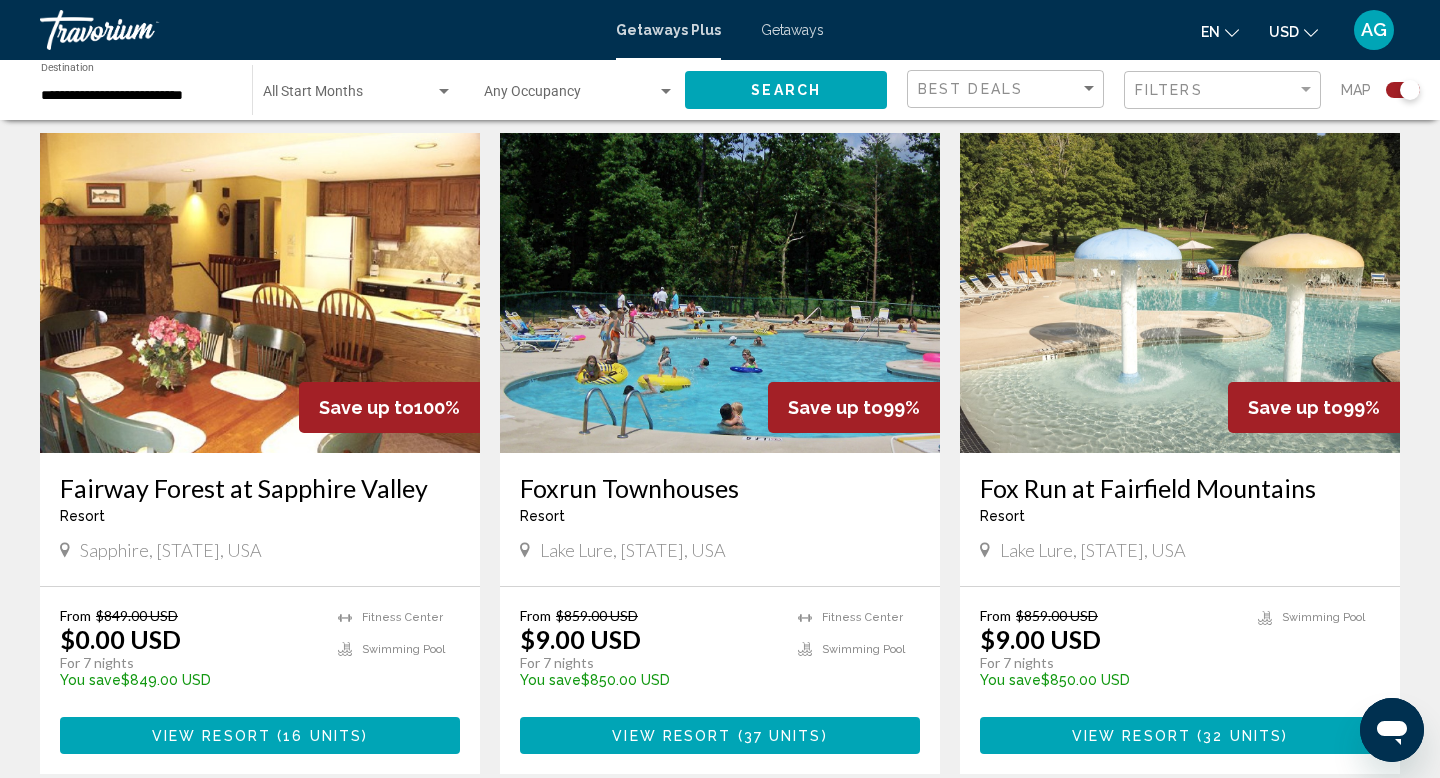 click at bounding box center (260, 293) 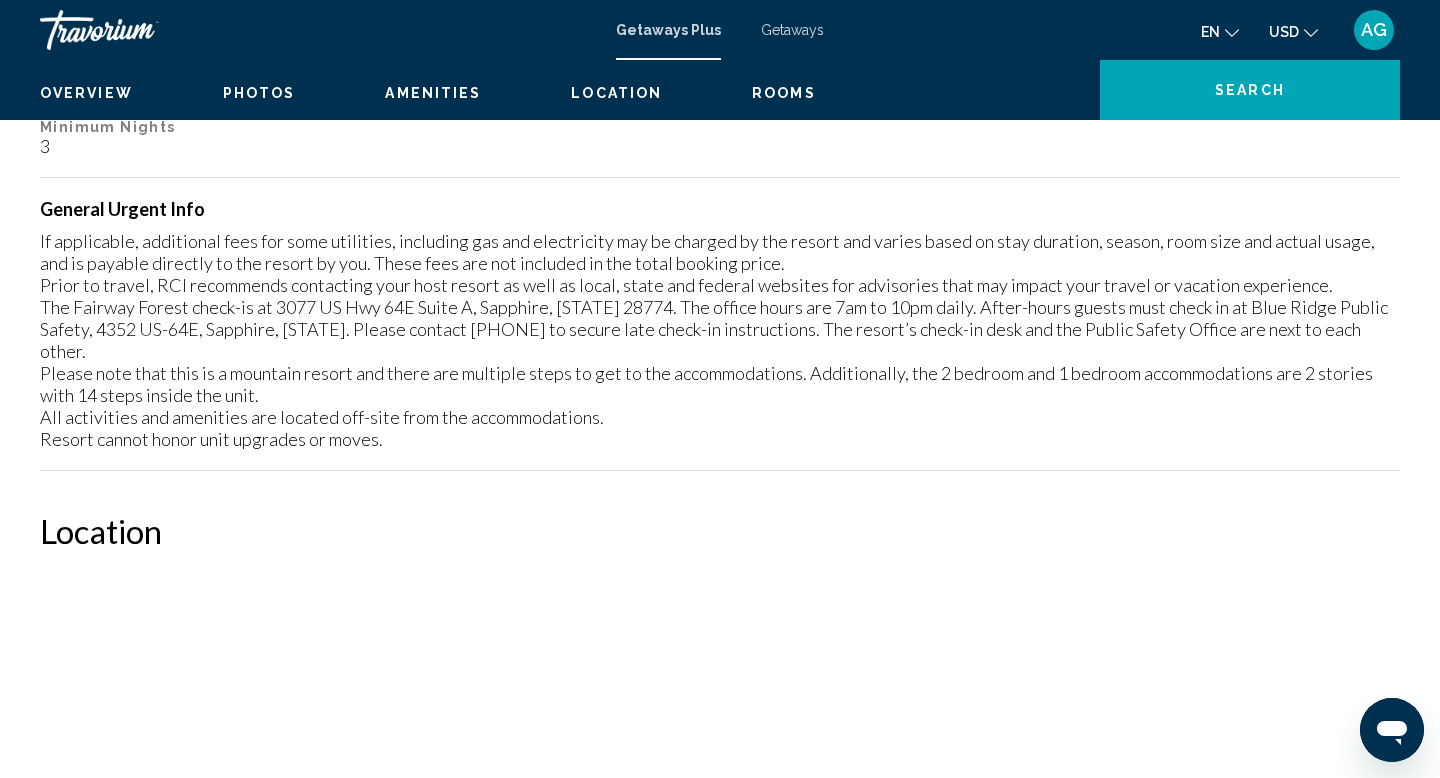 scroll, scrollTop: 0, scrollLeft: 0, axis: both 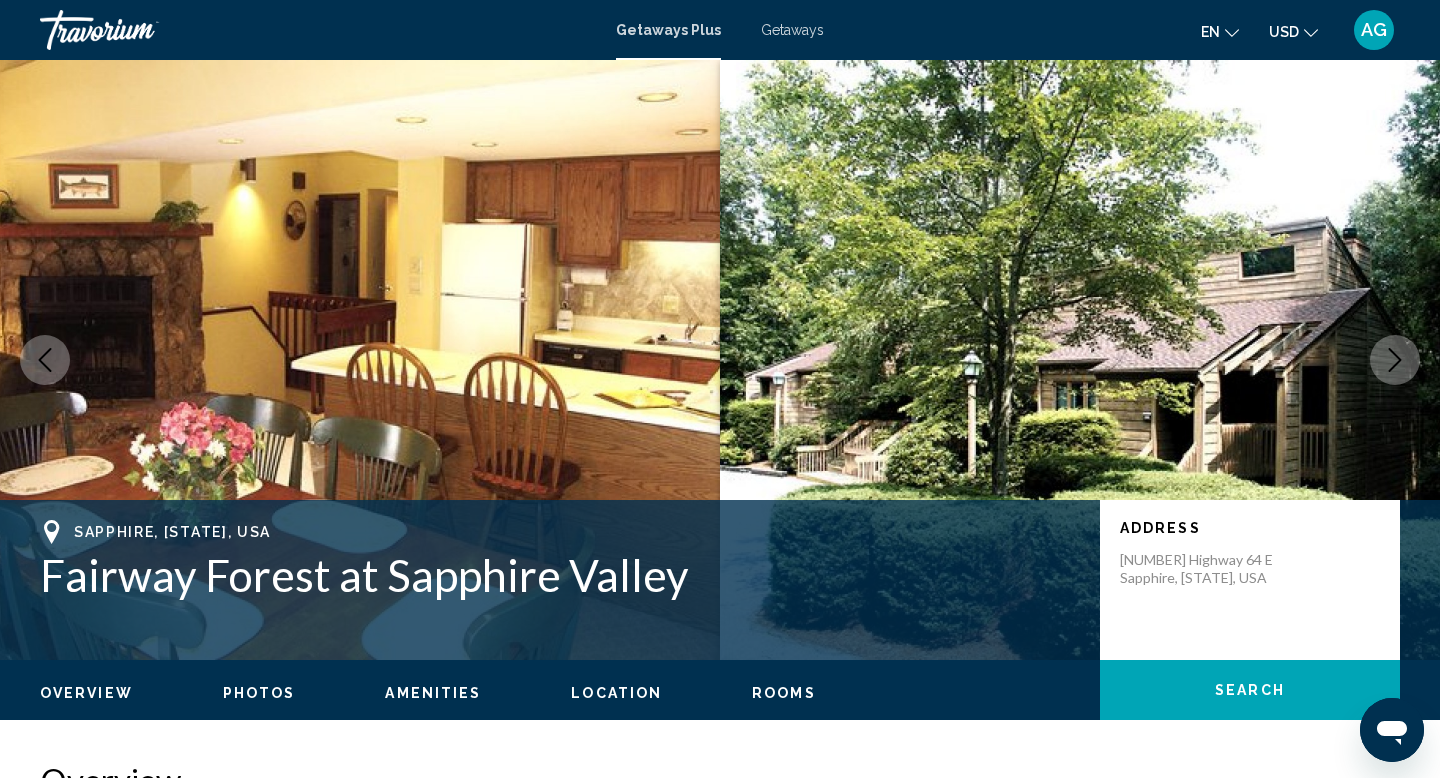click 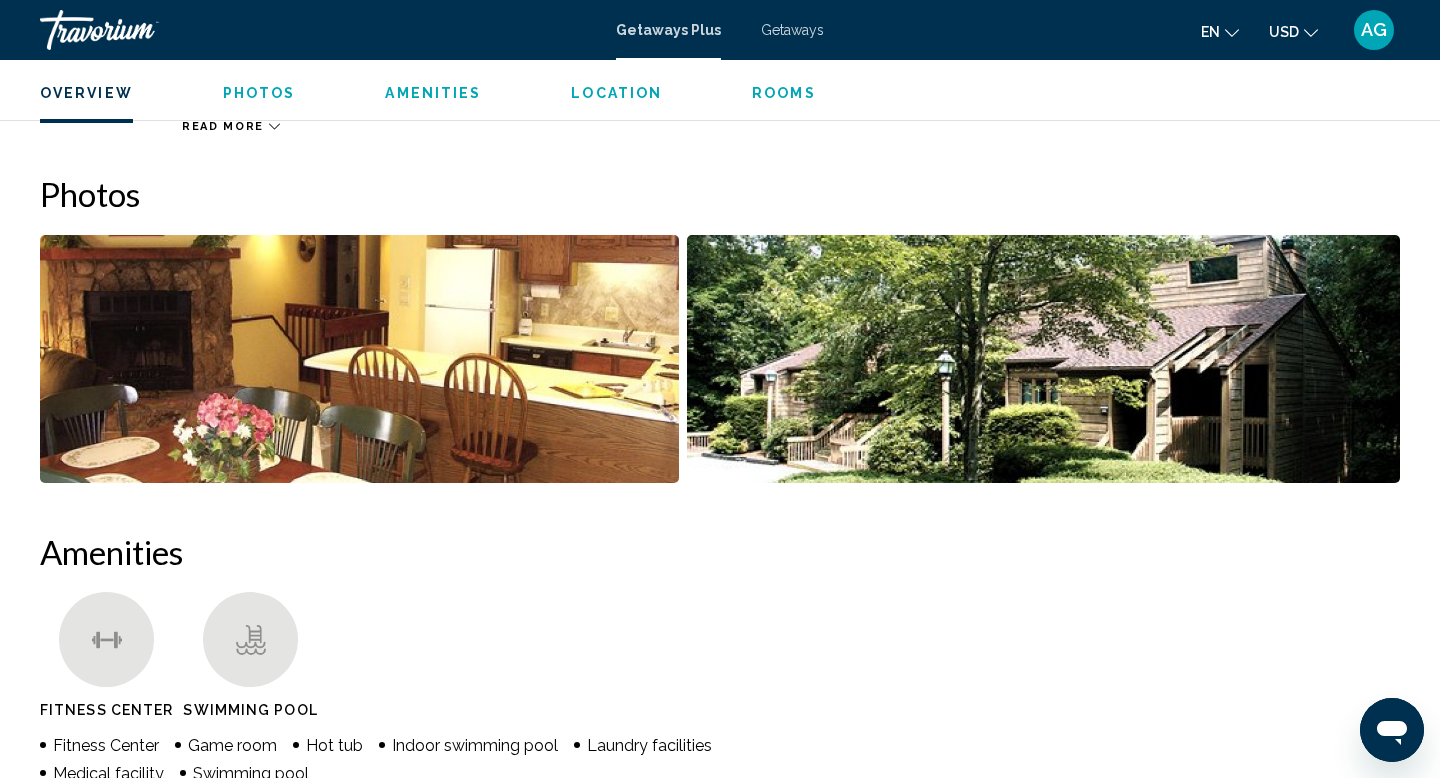 scroll, scrollTop: 839, scrollLeft: 0, axis: vertical 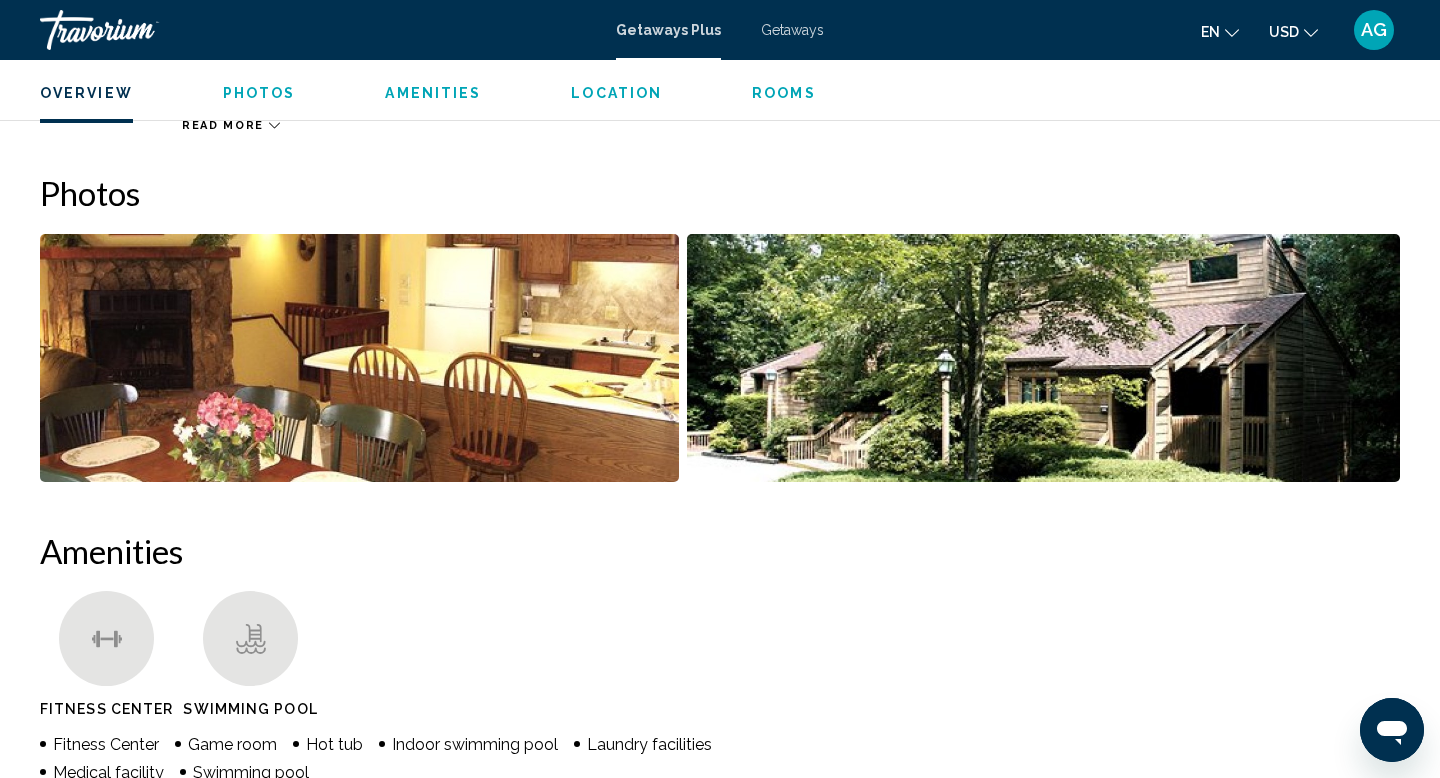 click at bounding box center (359, 358) 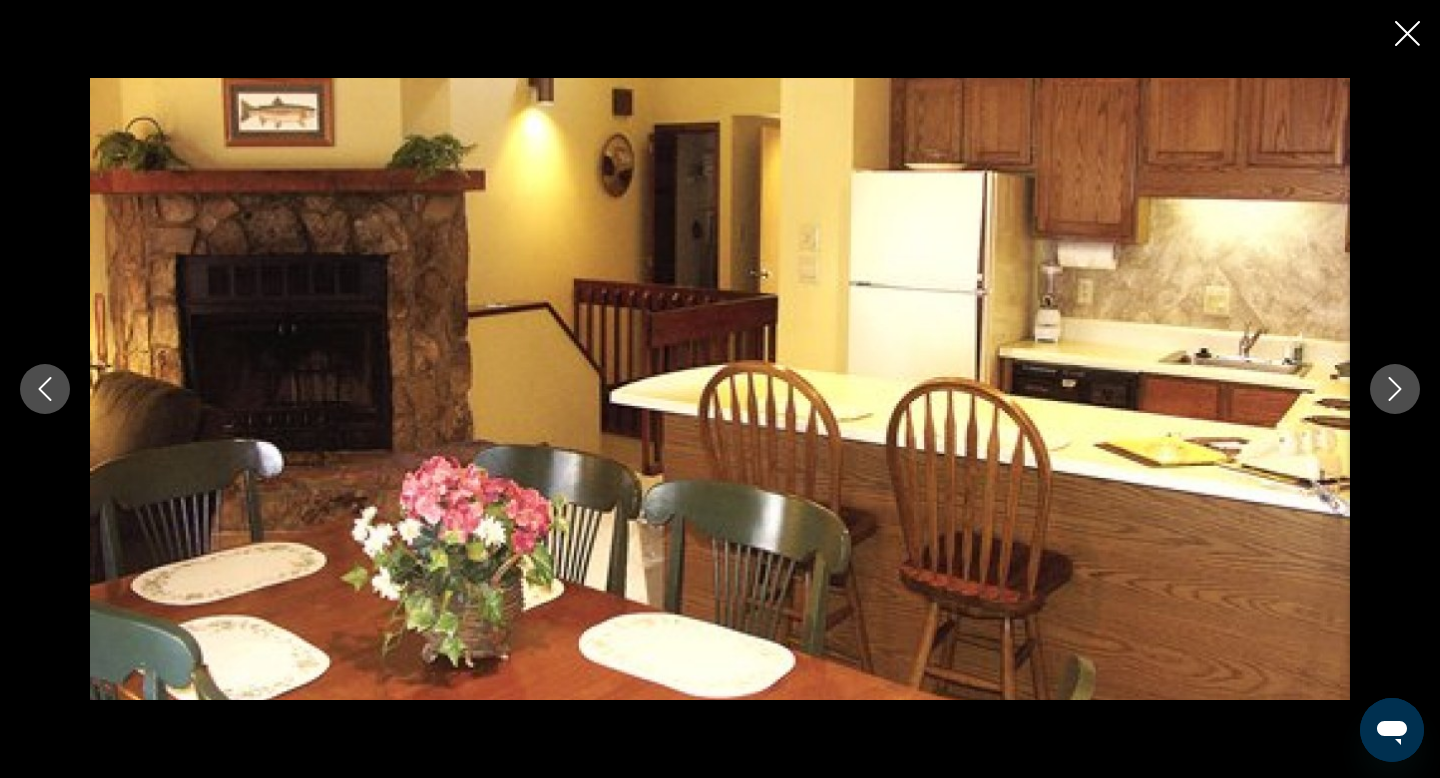 click 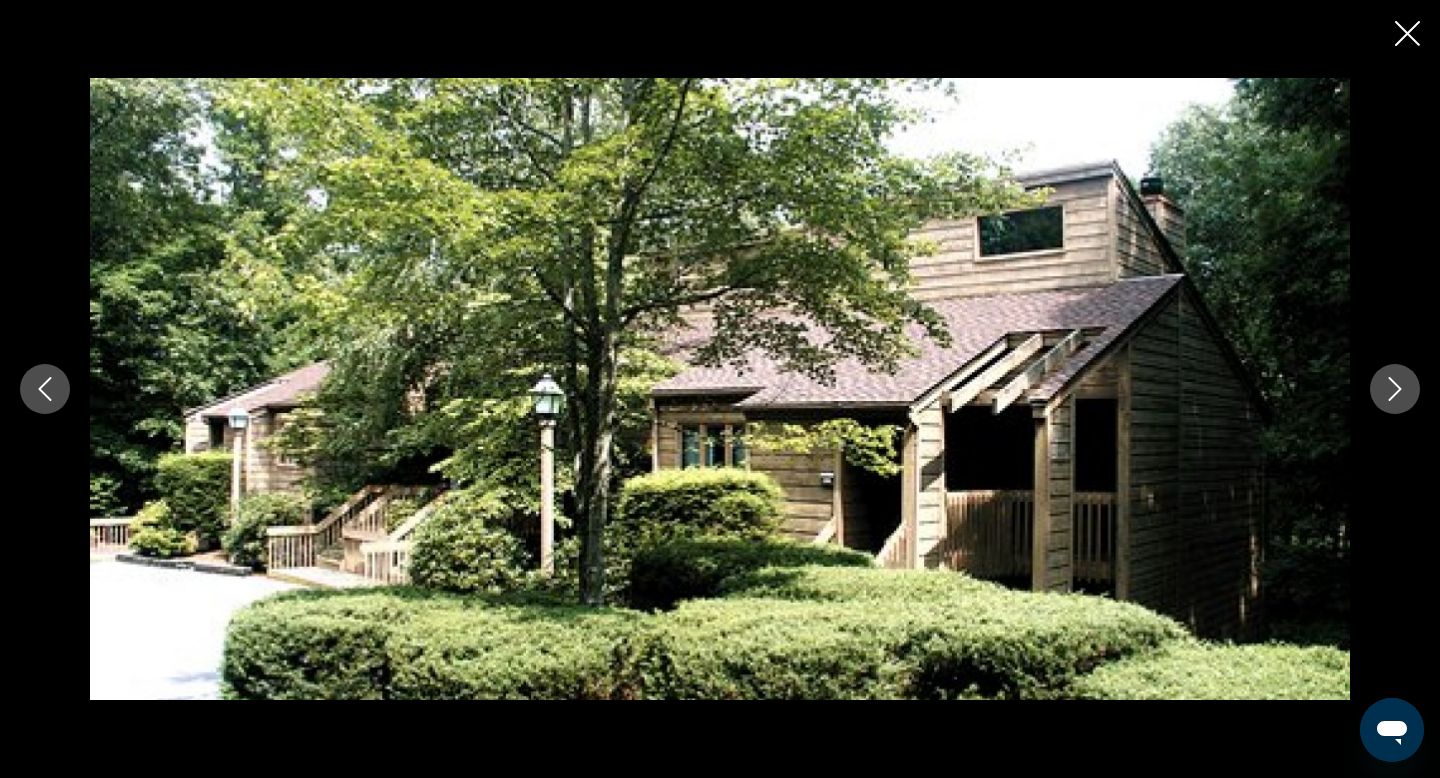 click 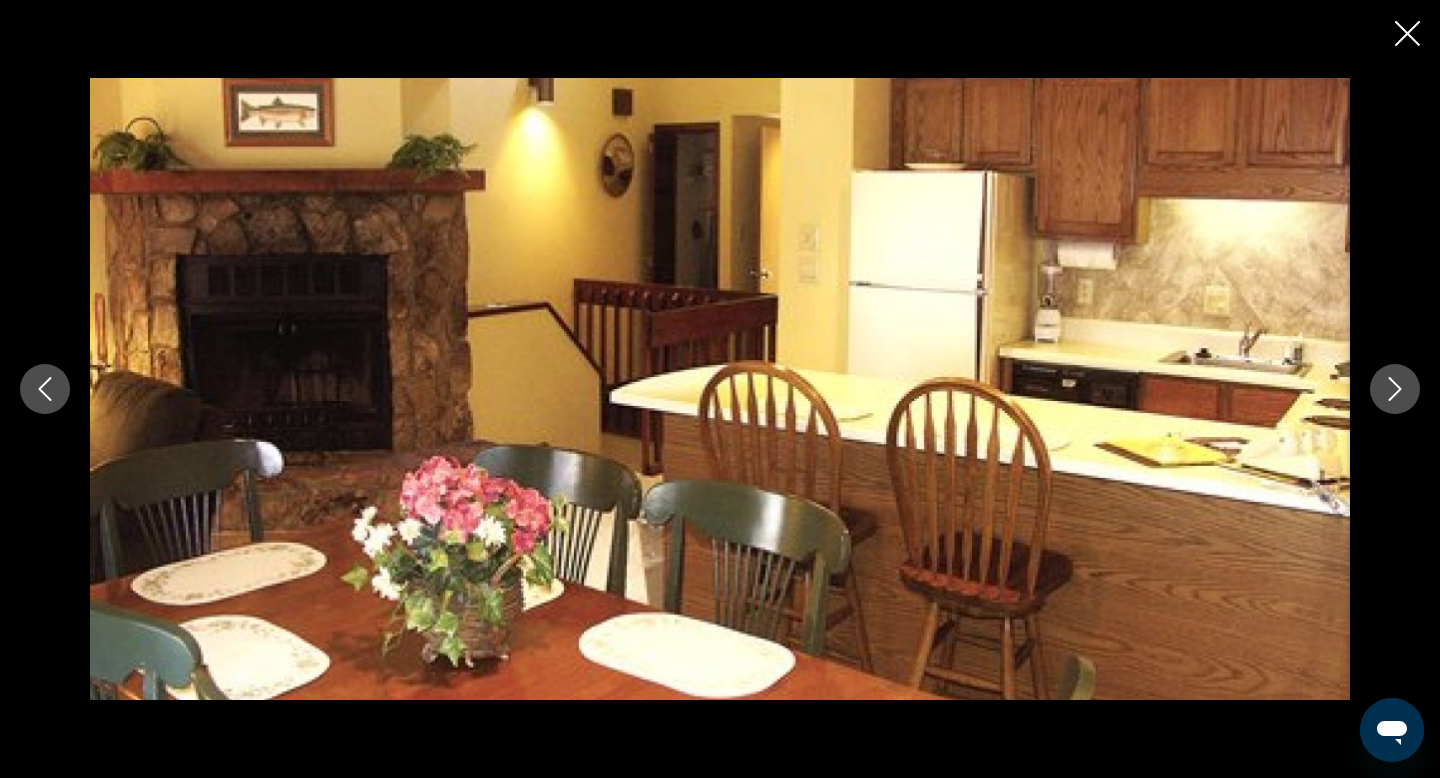 click 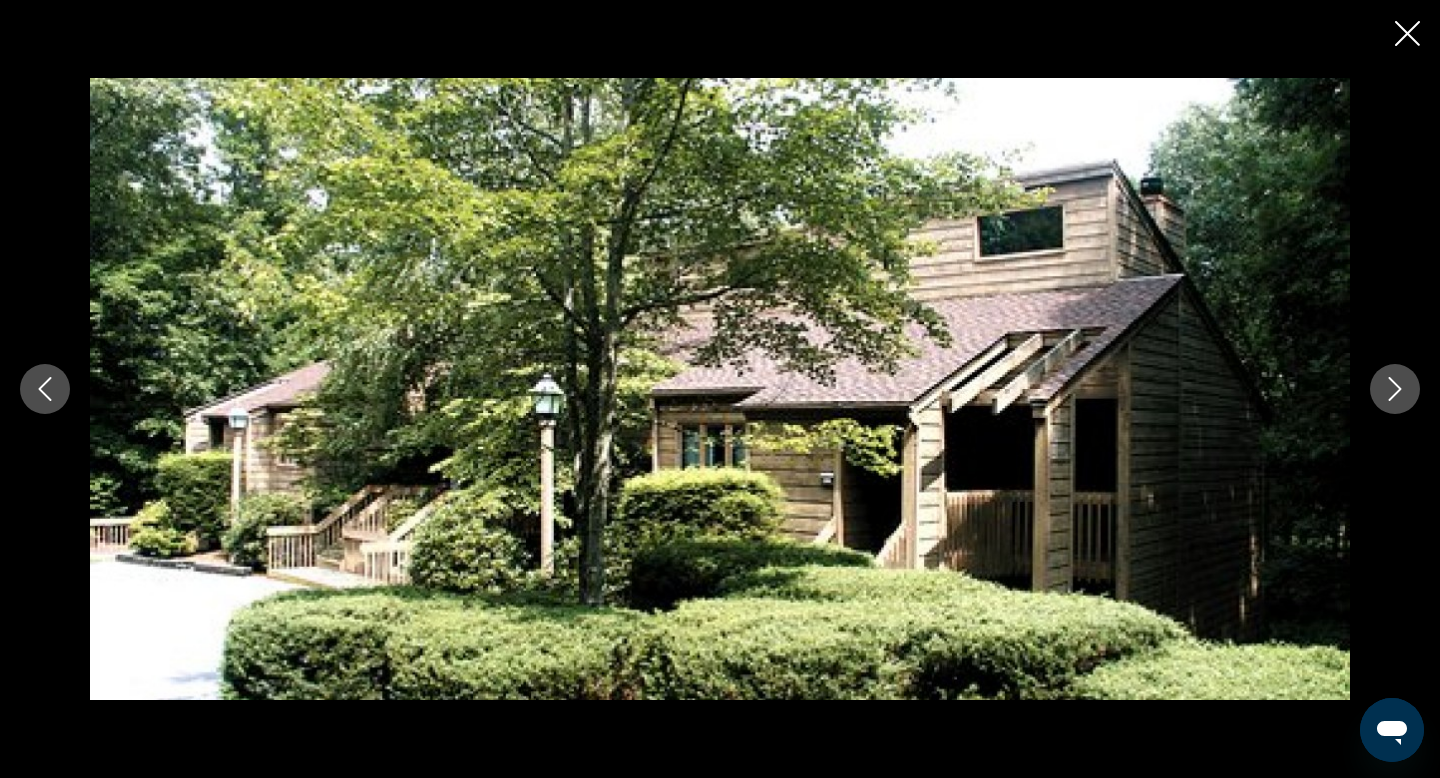 click 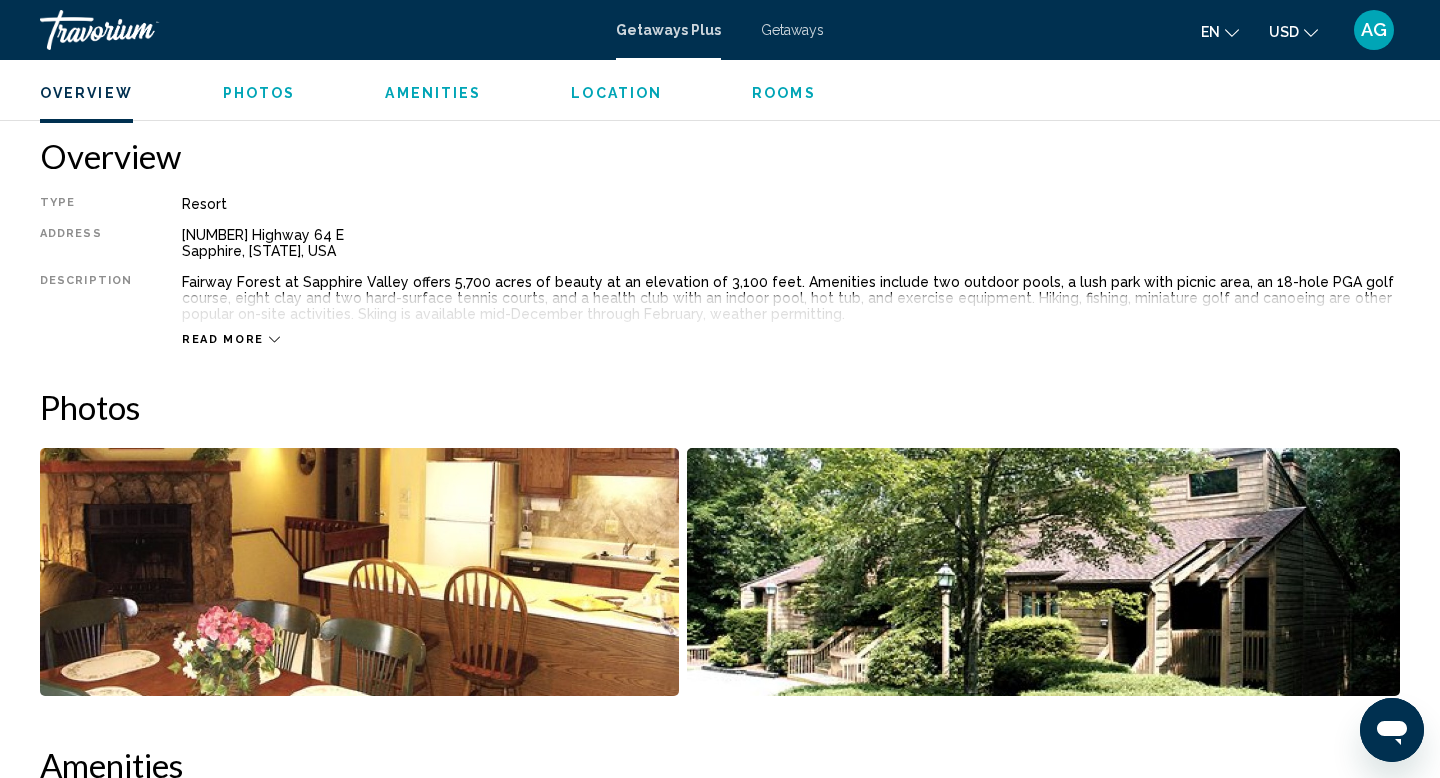 scroll, scrollTop: 621, scrollLeft: 0, axis: vertical 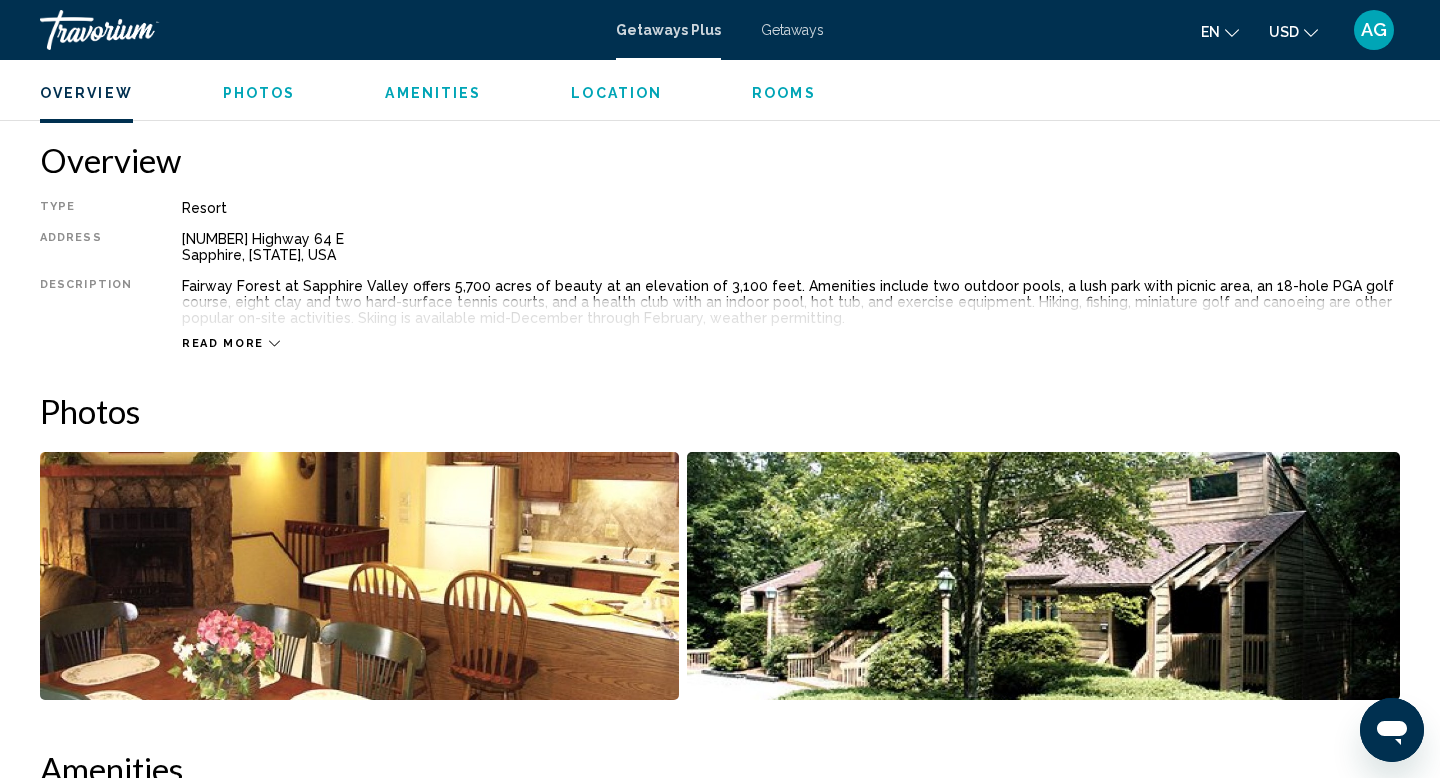 click at bounding box center [359, 576] 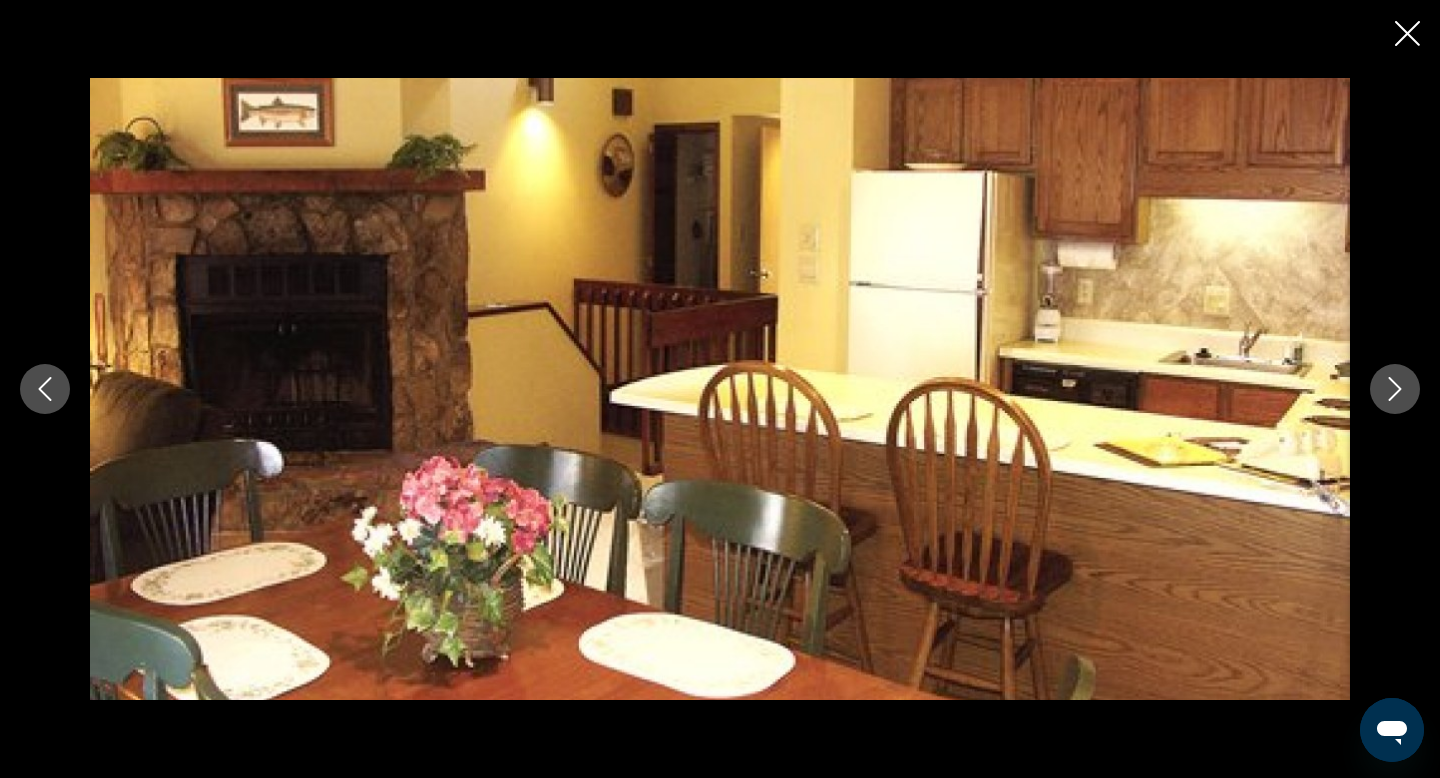 click 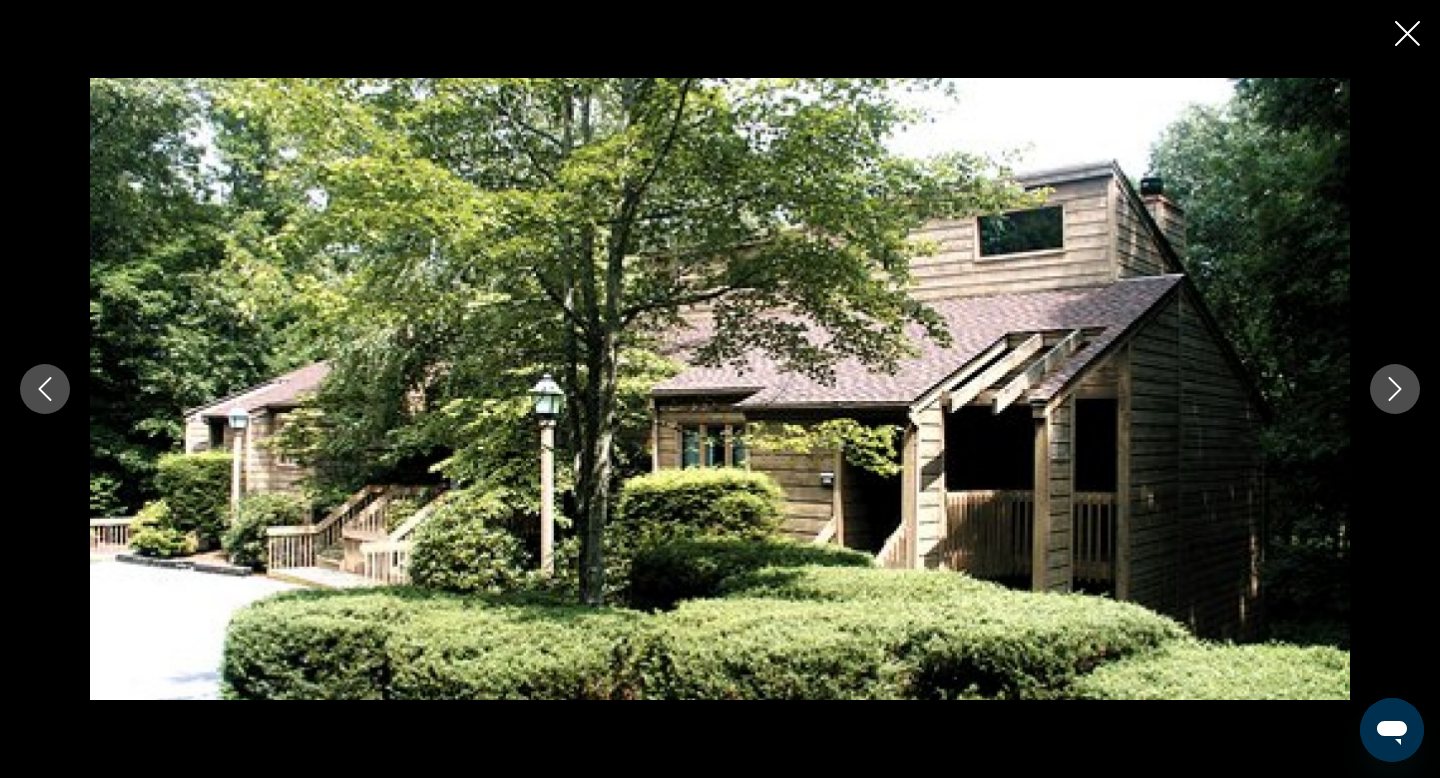 click 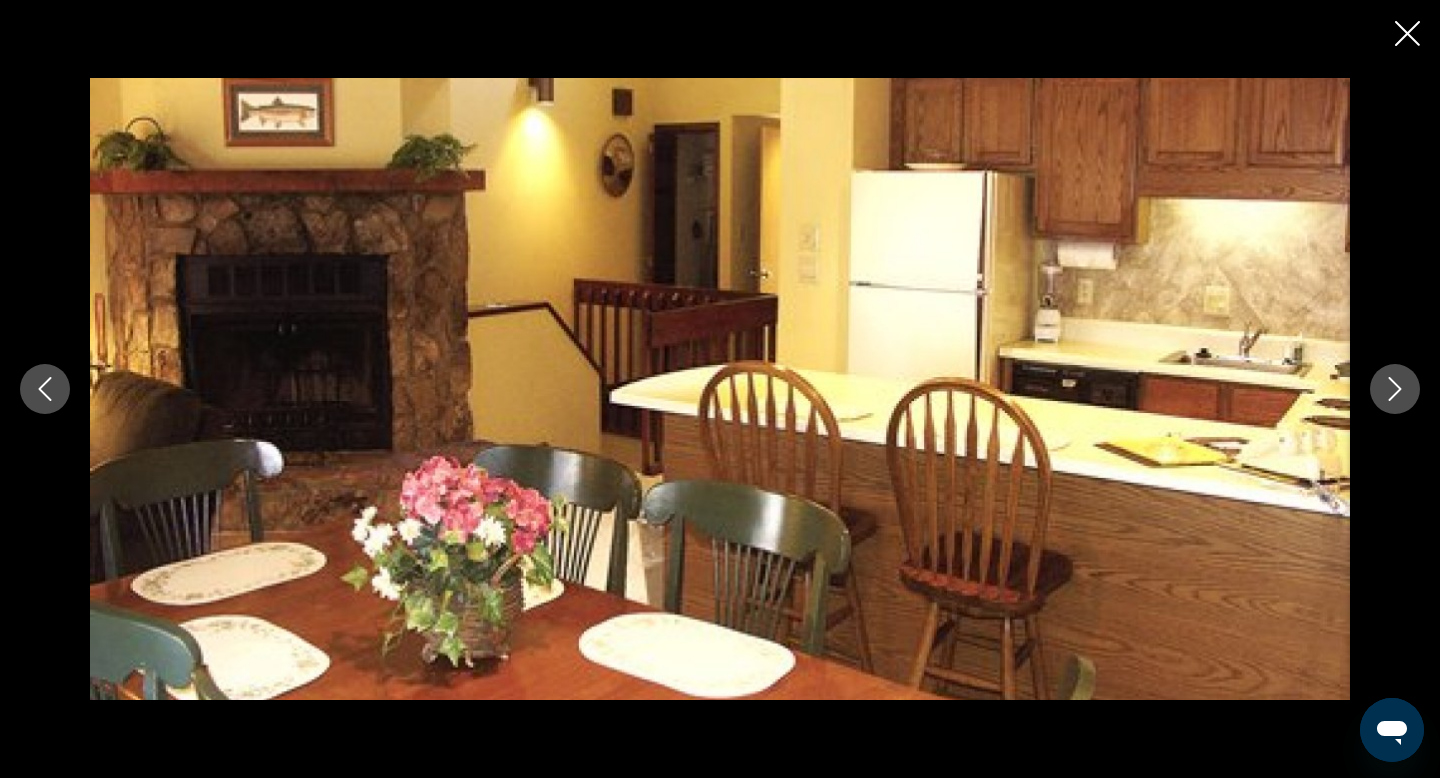 click 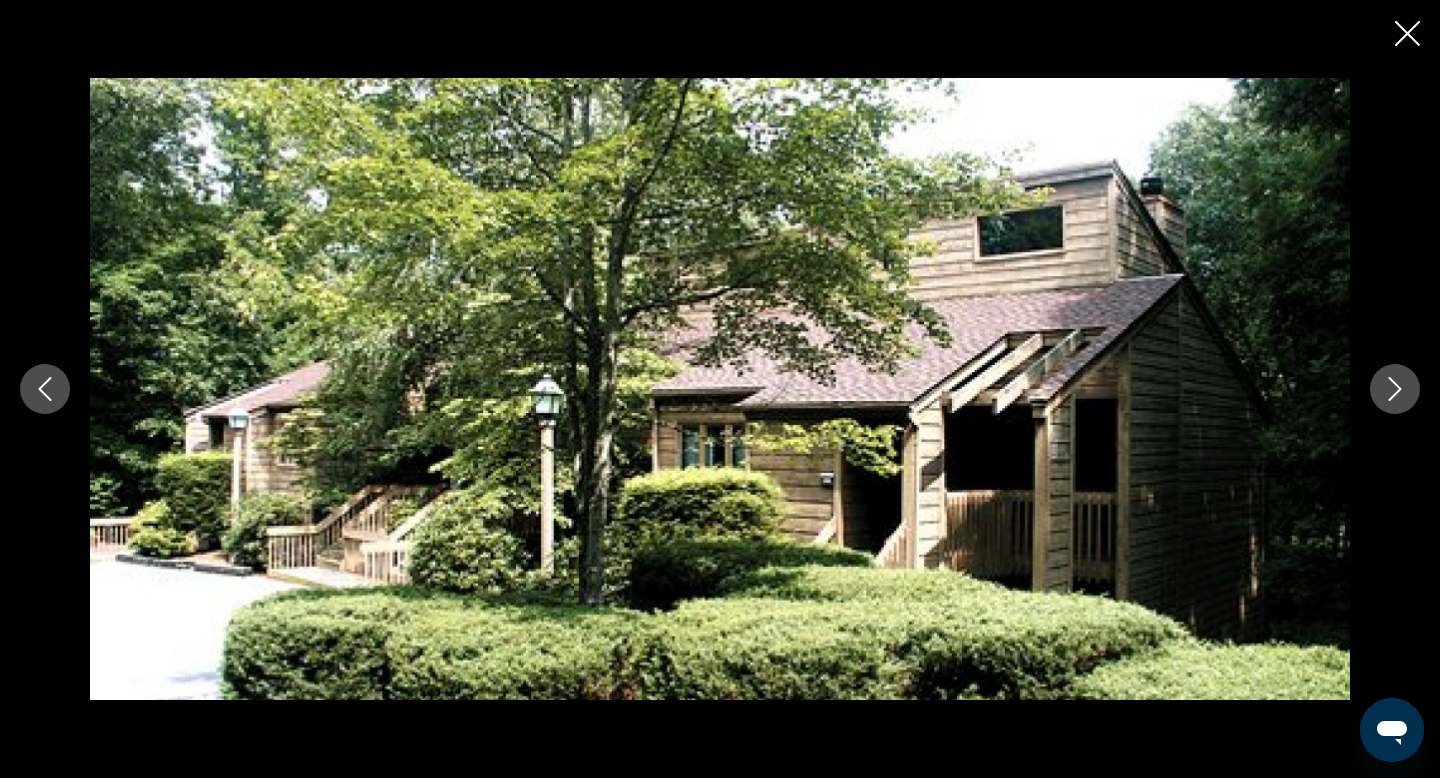 click 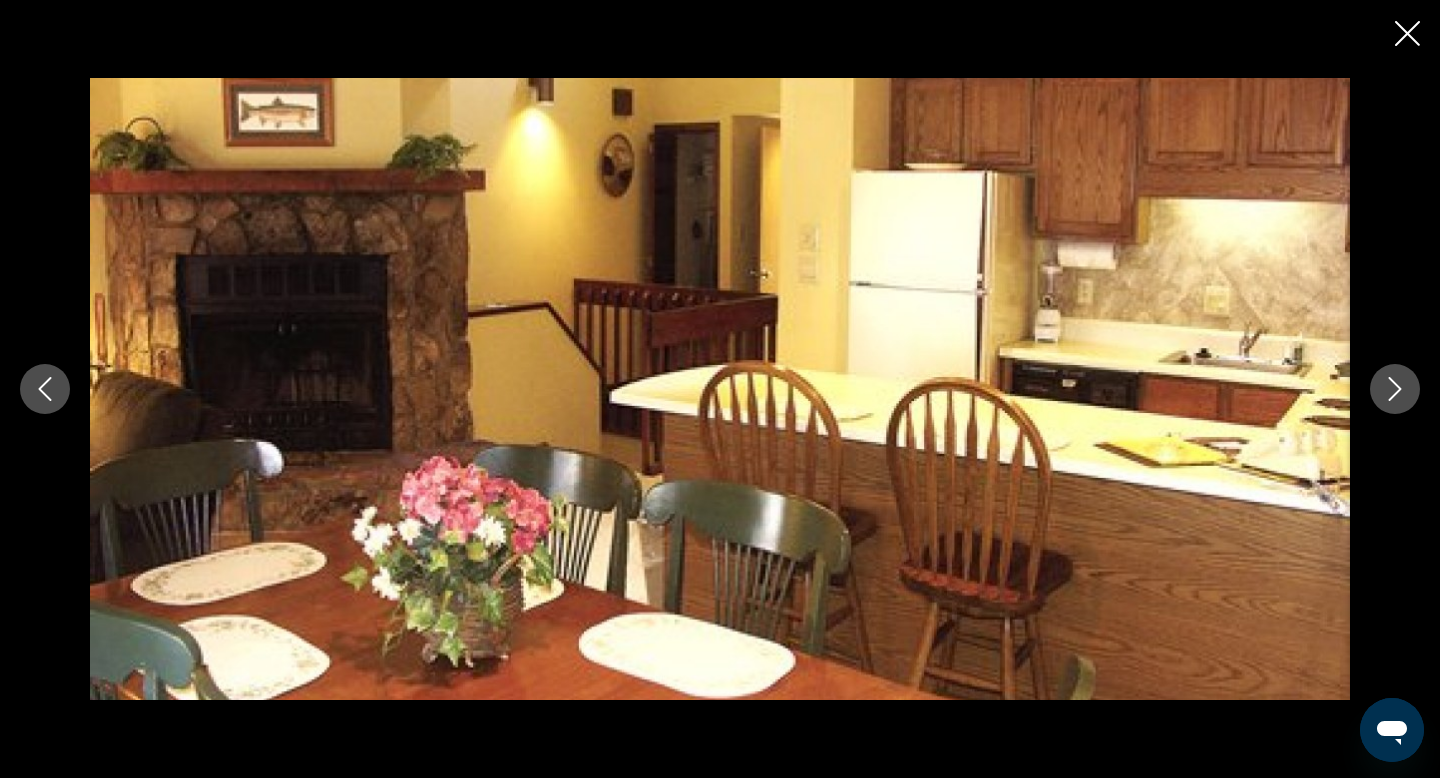 click 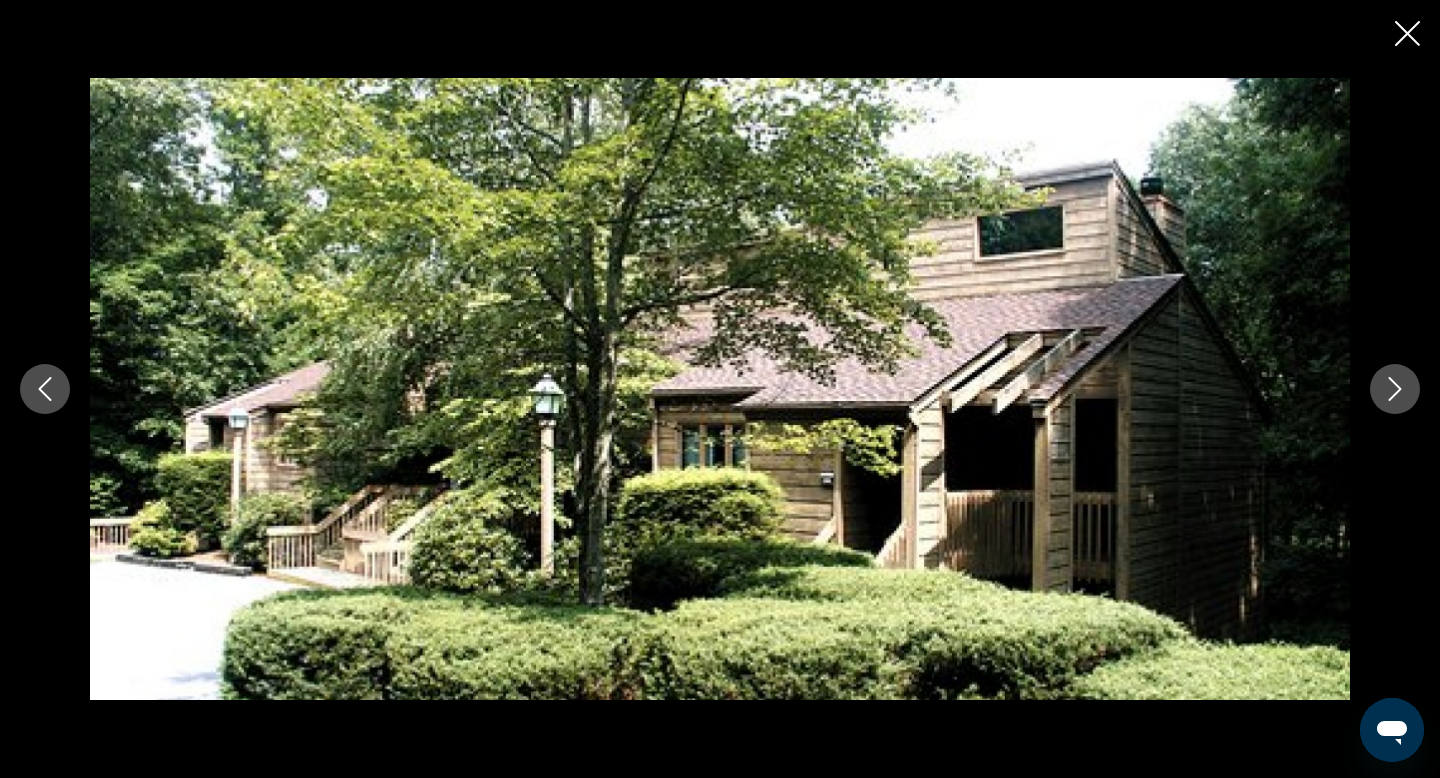 click 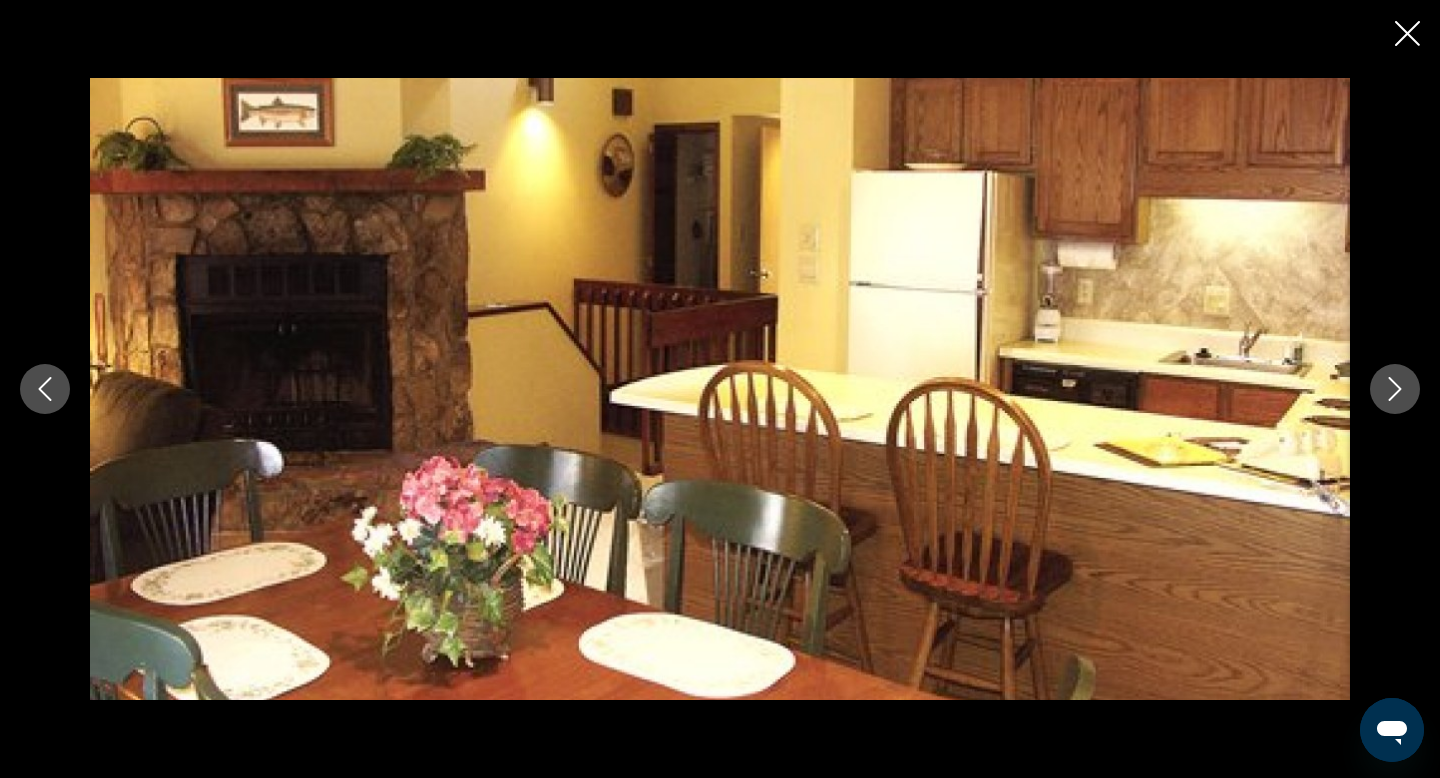 click 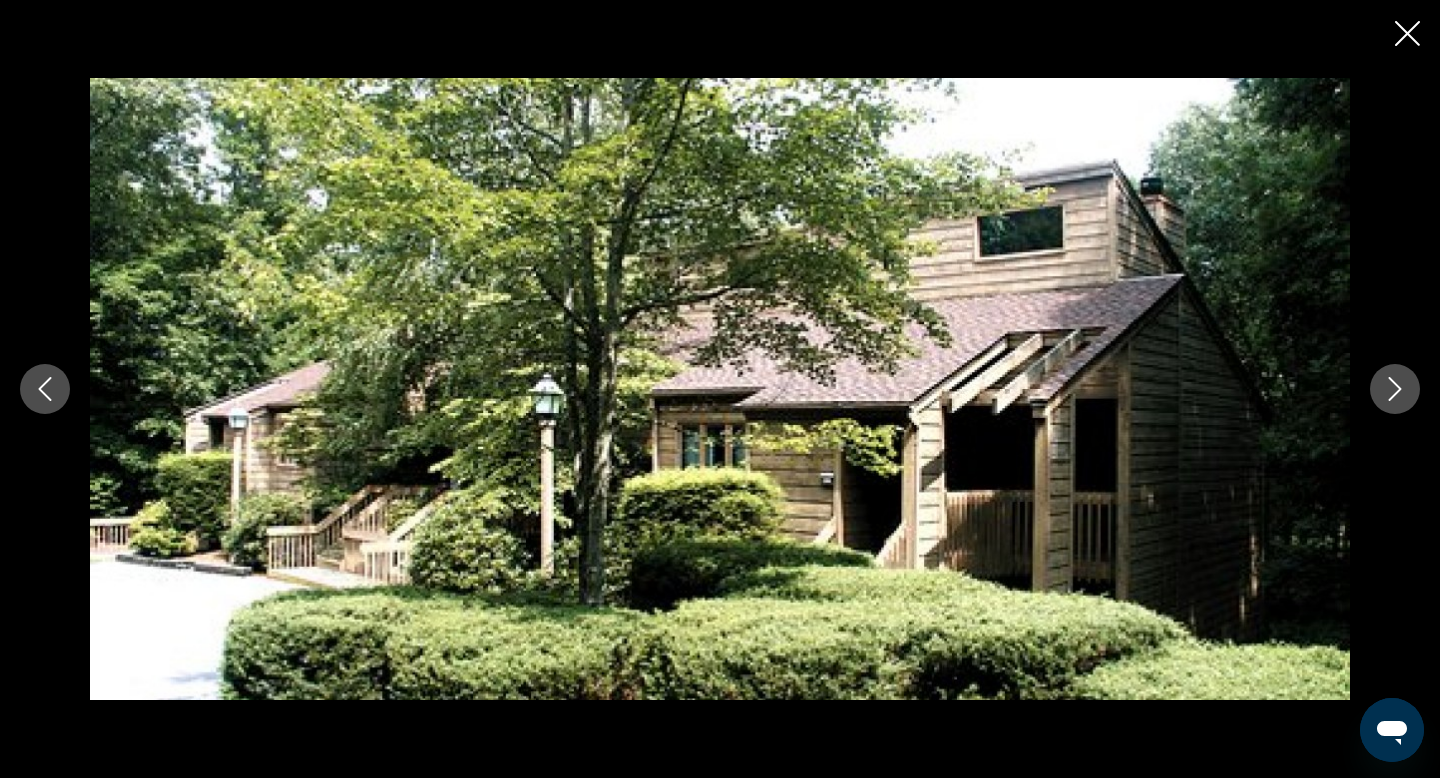 click 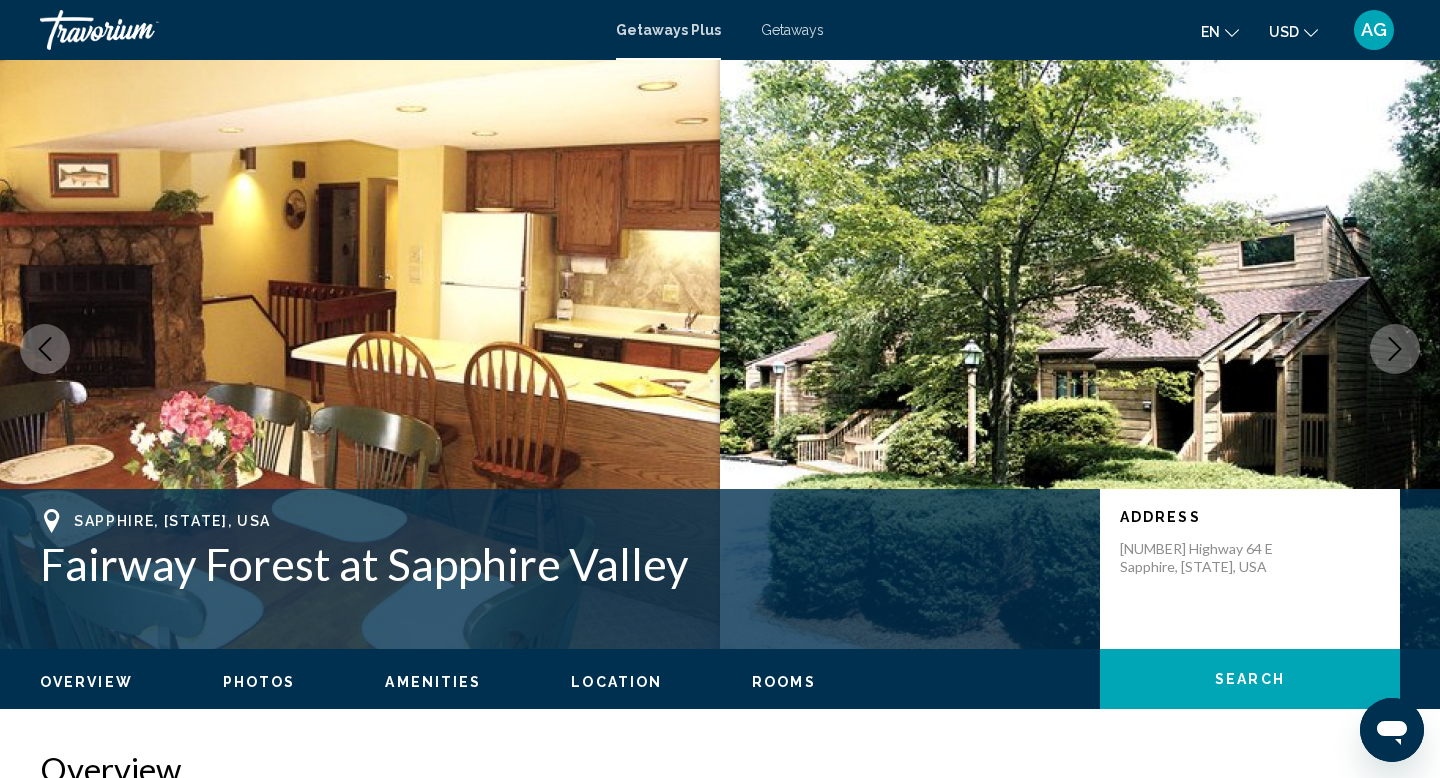 scroll, scrollTop: 0, scrollLeft: 0, axis: both 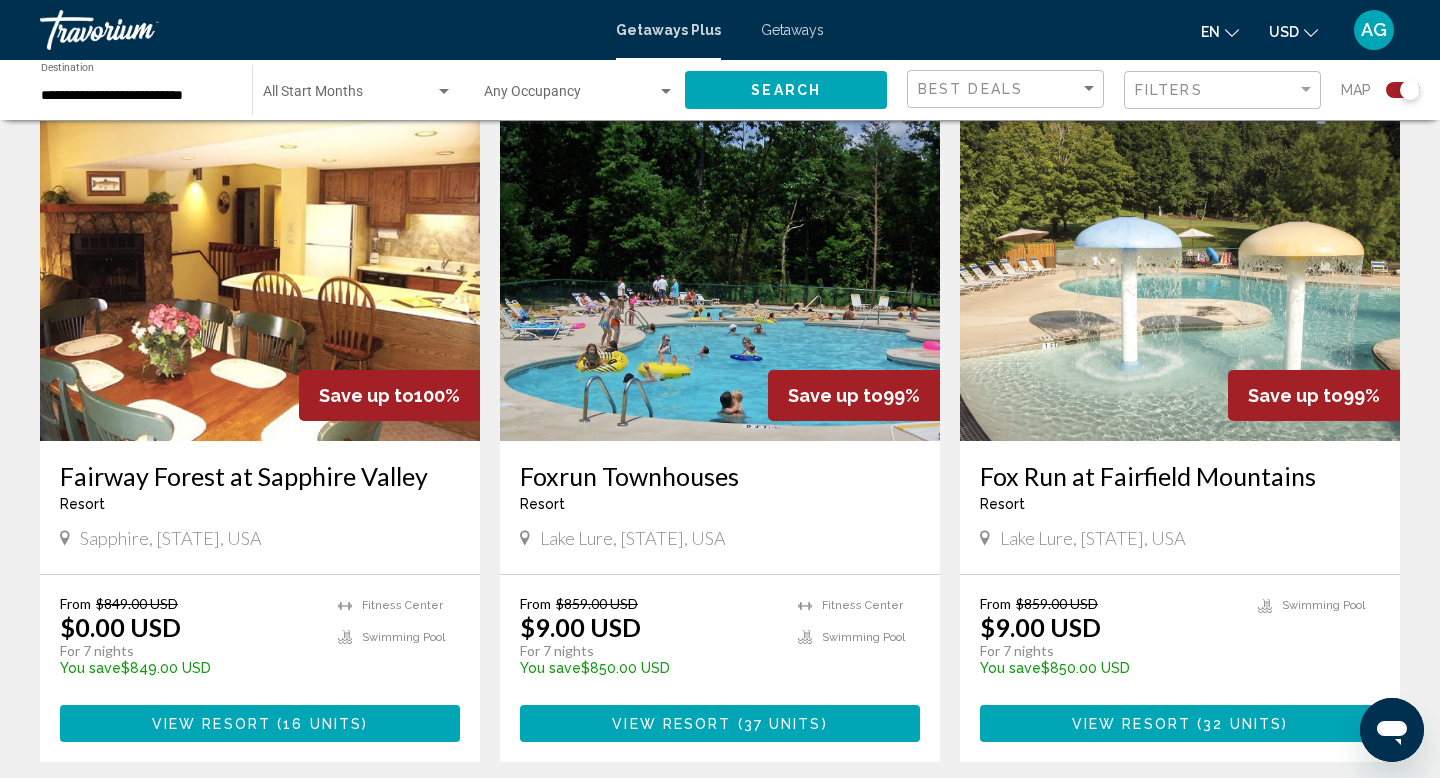 click at bounding box center [260, 281] 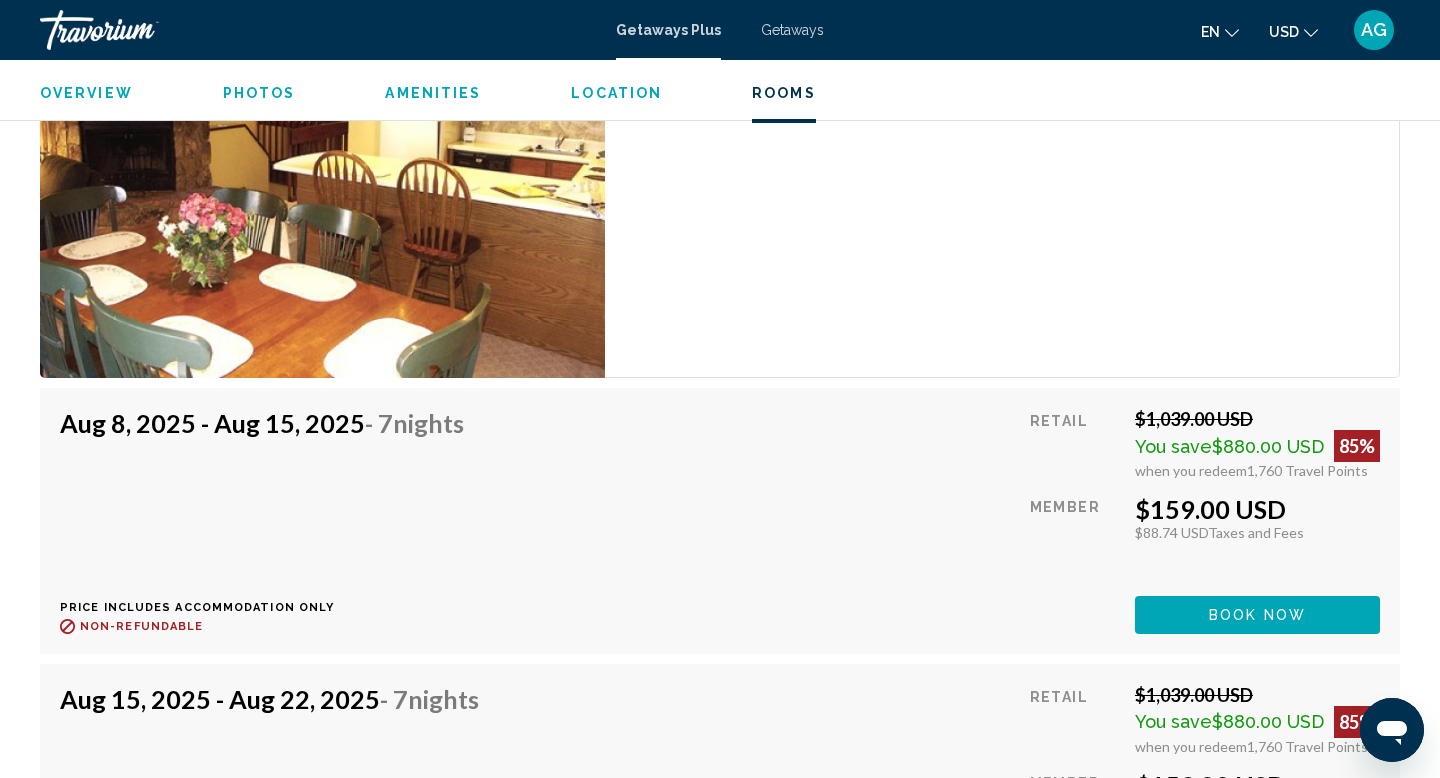 scroll, scrollTop: 3654, scrollLeft: 0, axis: vertical 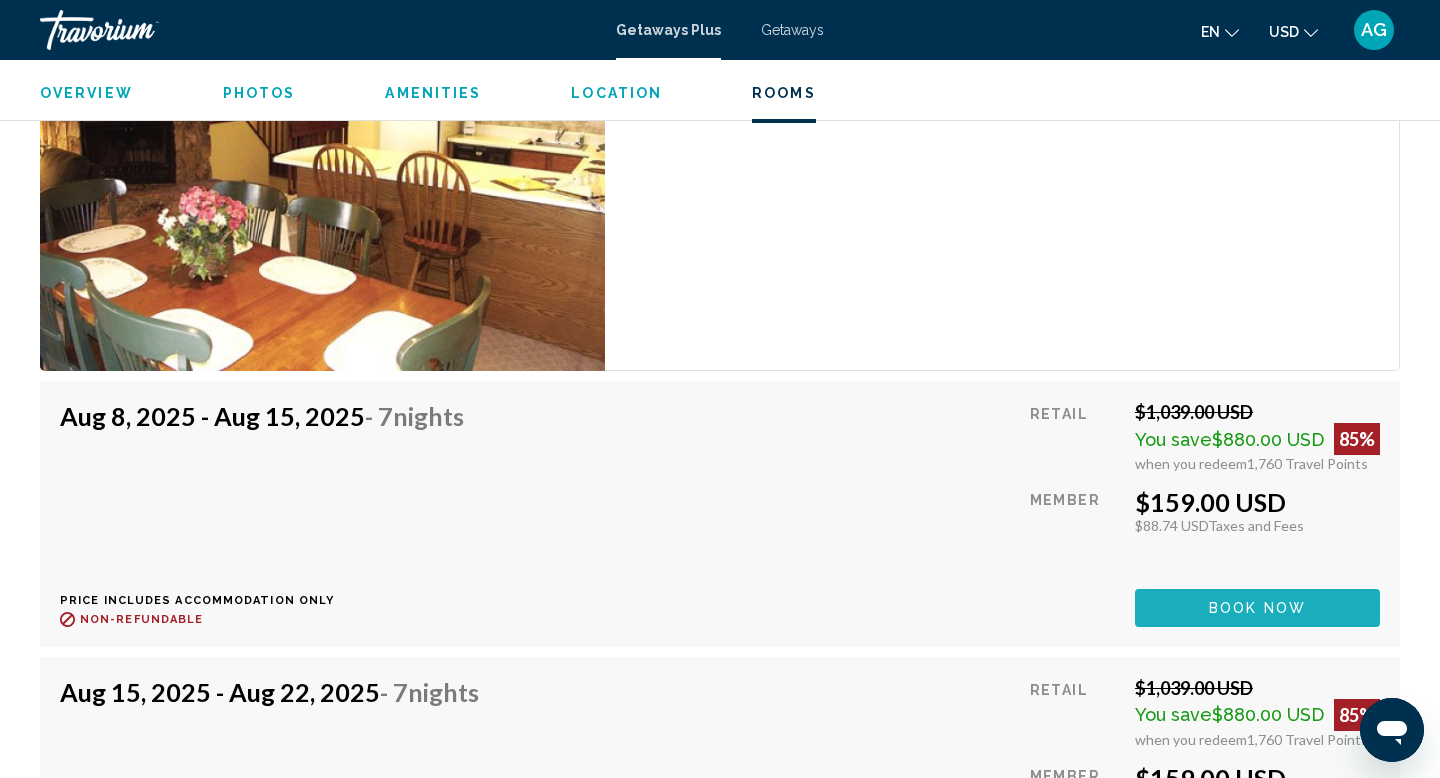 click on "Book now" at bounding box center [1257, 609] 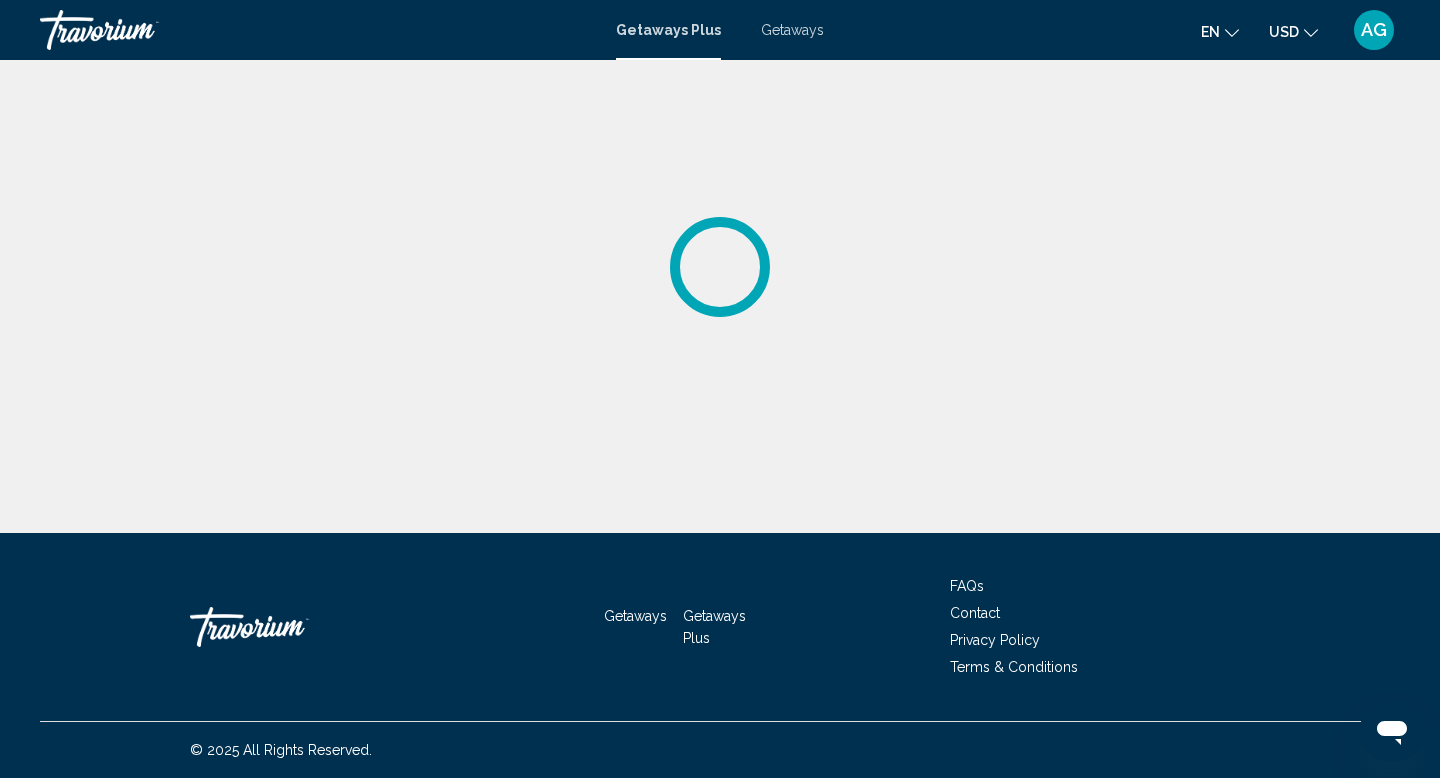 scroll, scrollTop: 0, scrollLeft: 0, axis: both 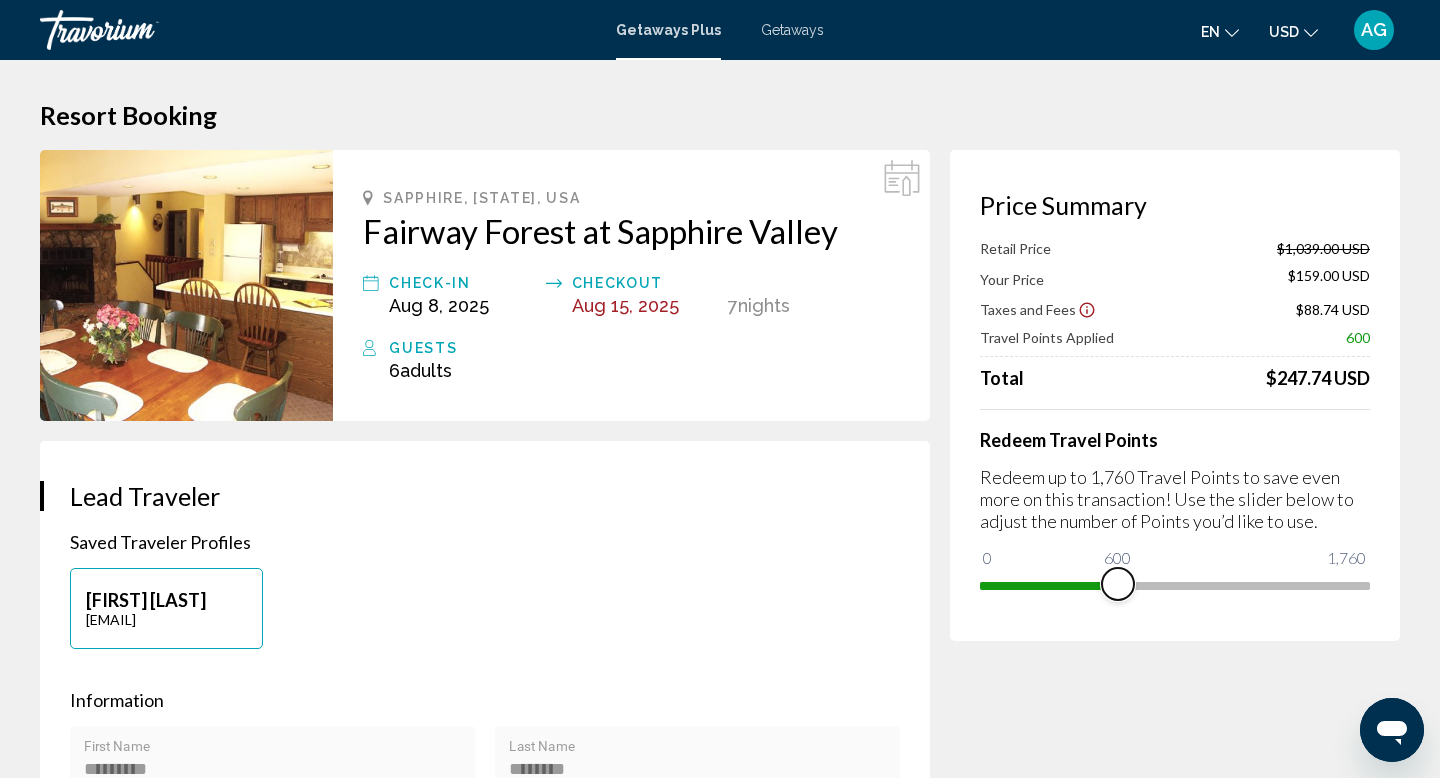 drag, startPoint x: 1353, startPoint y: 581, endPoint x: 1118, endPoint y: 584, distance: 235.01915 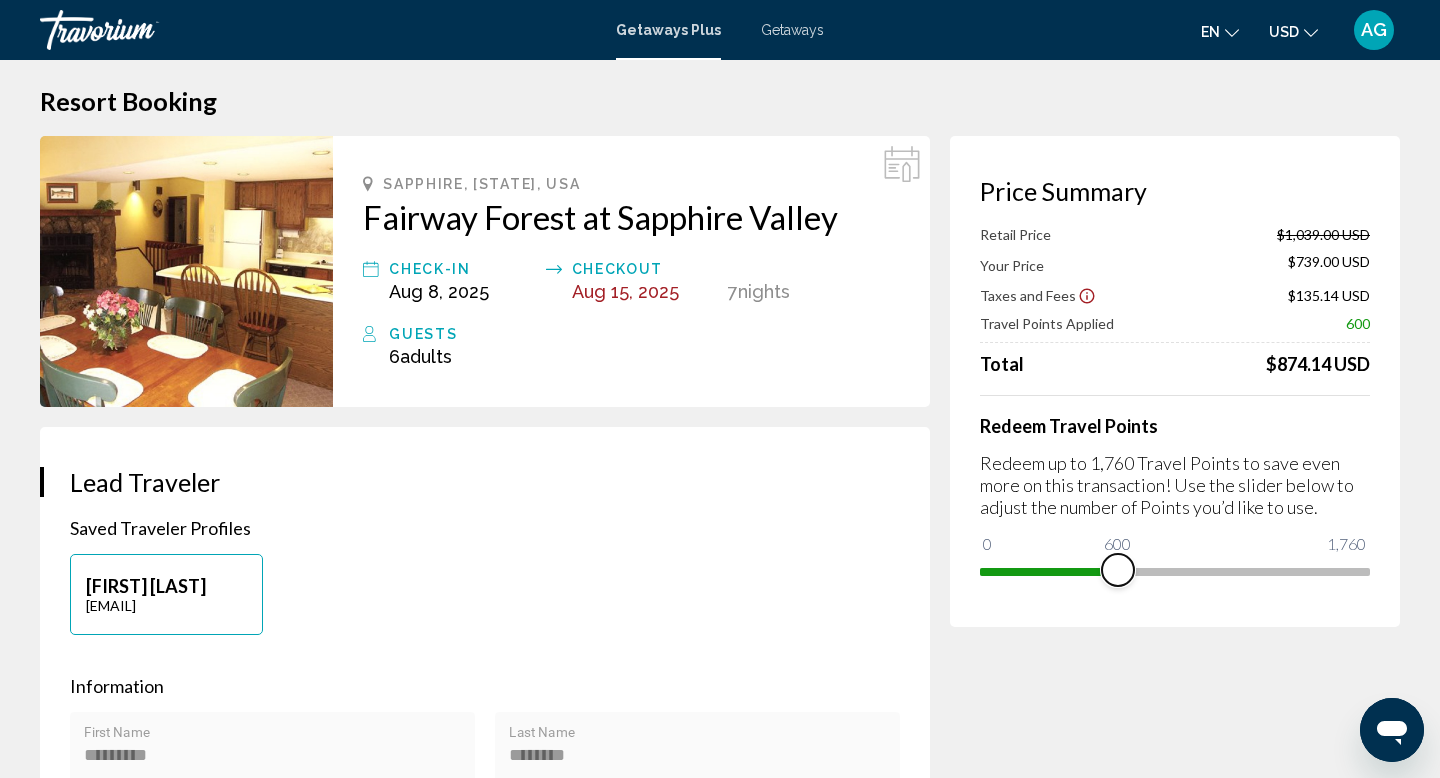scroll, scrollTop: 15, scrollLeft: 0, axis: vertical 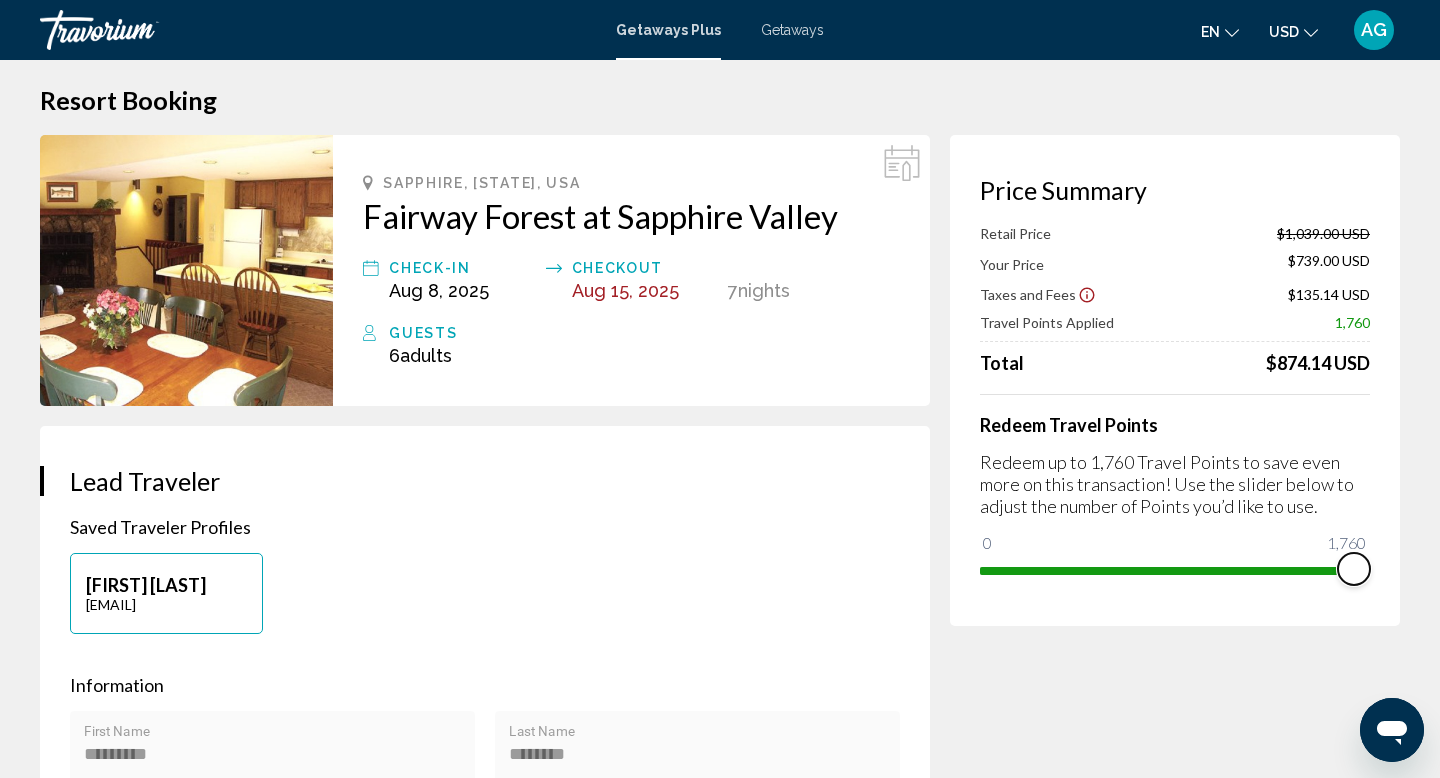 drag, startPoint x: 1119, startPoint y: 572, endPoint x: 1439, endPoint y: 587, distance: 320.35138 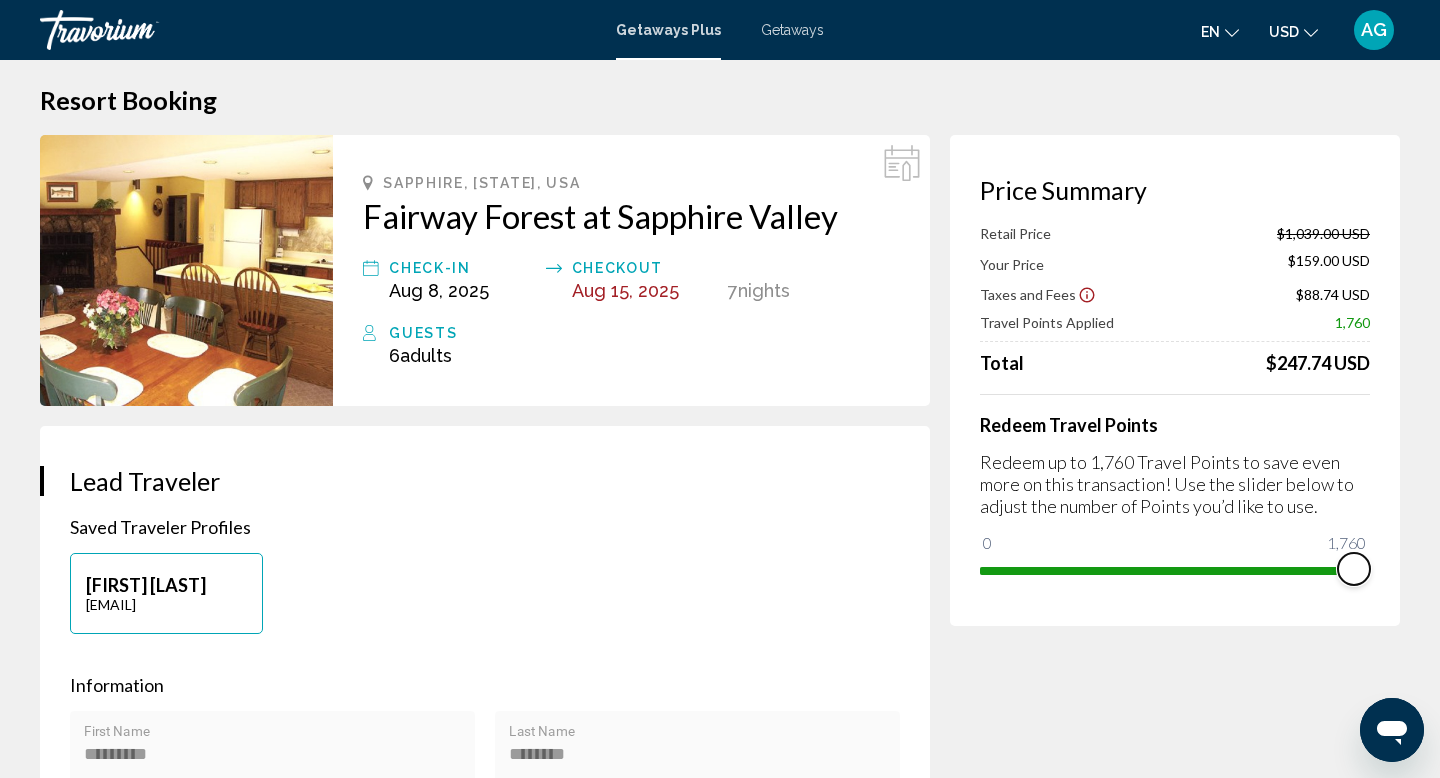 drag, startPoint x: 1354, startPoint y: 575, endPoint x: 1375, endPoint y: 575, distance: 21 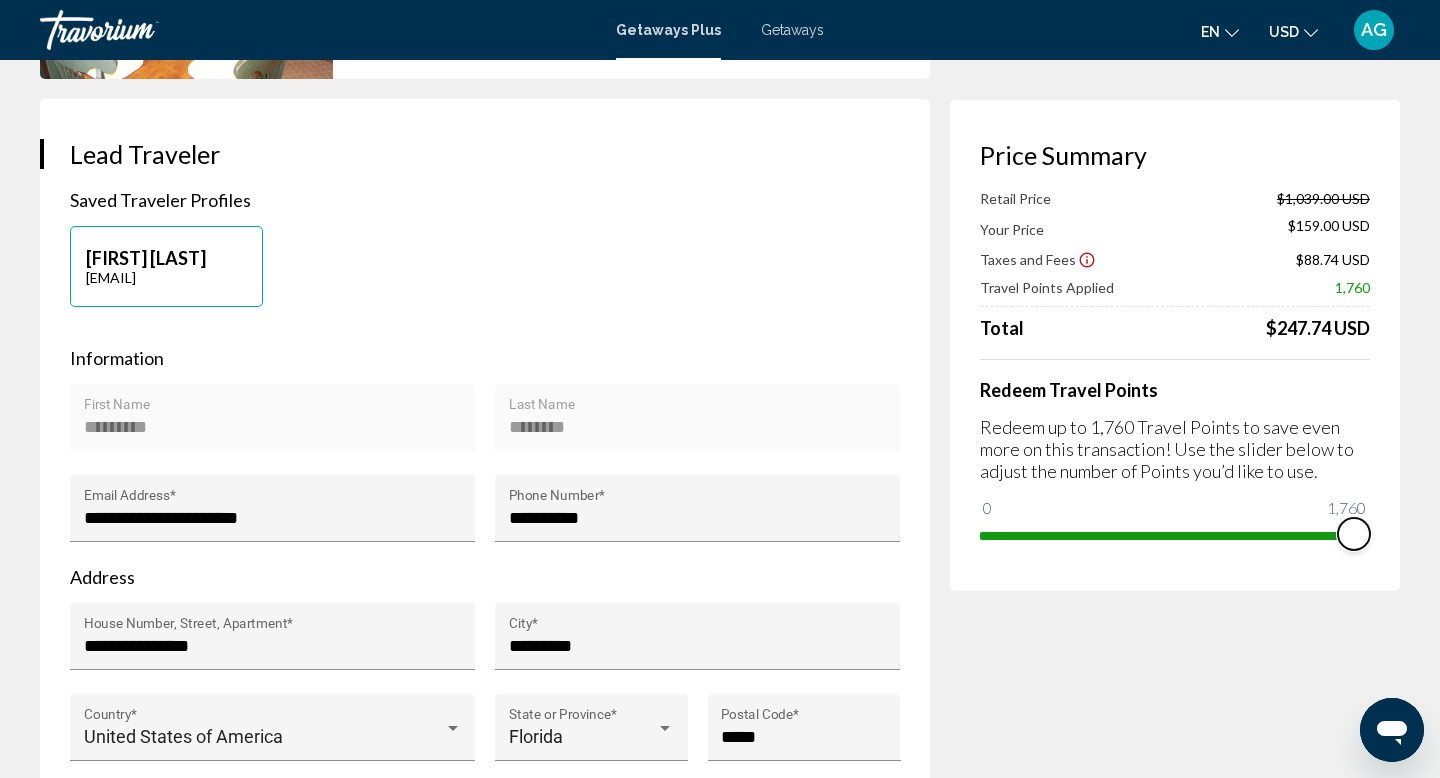 scroll, scrollTop: 0, scrollLeft: 0, axis: both 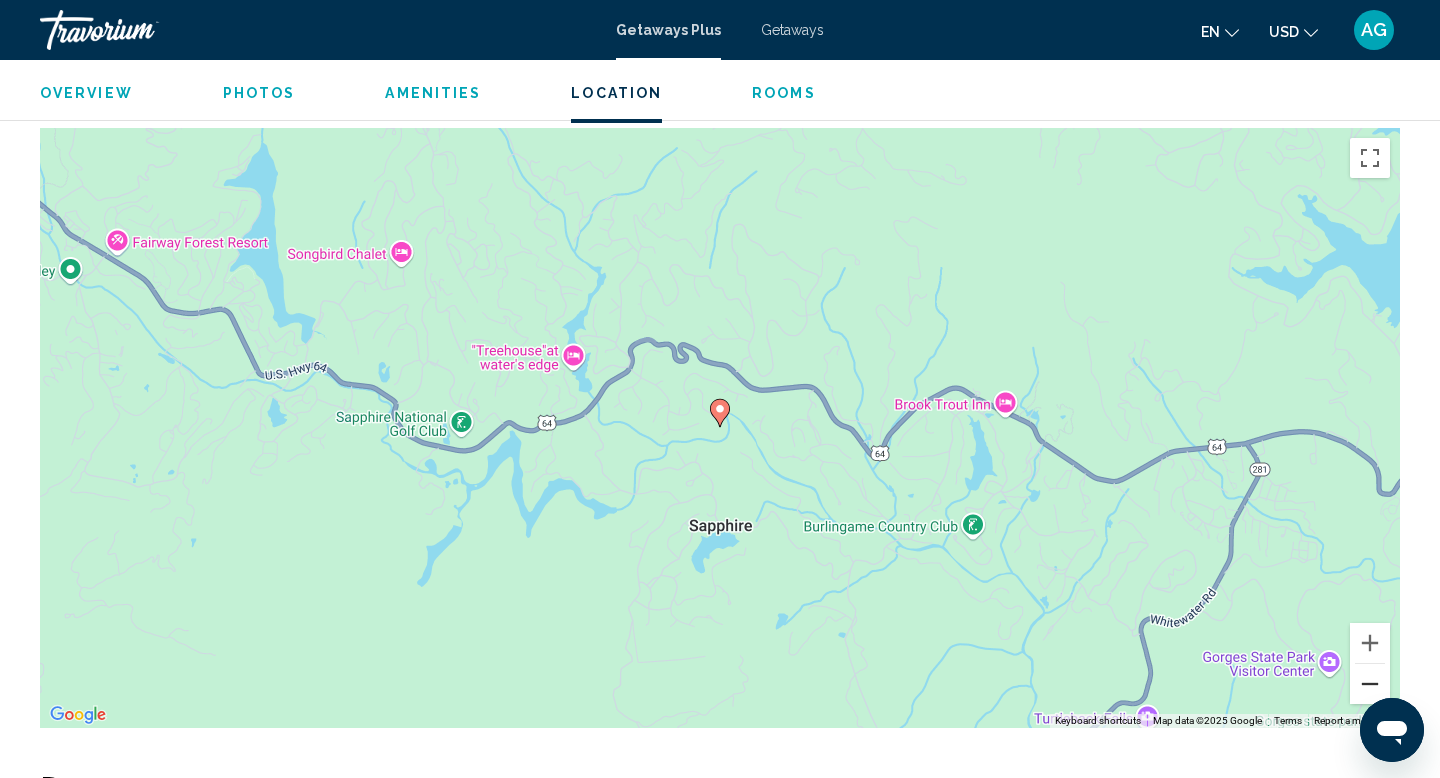 click at bounding box center [1370, 684] 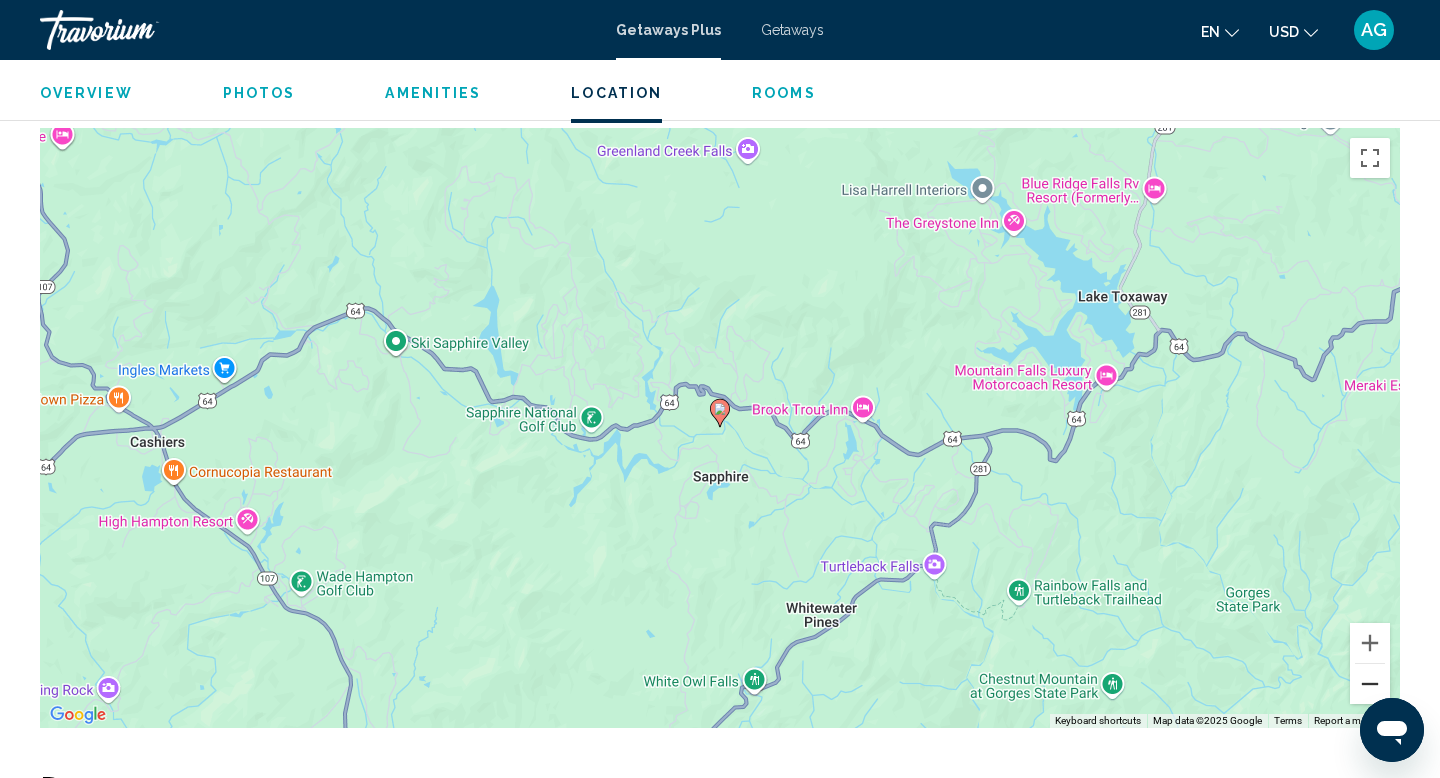 click at bounding box center [1370, 684] 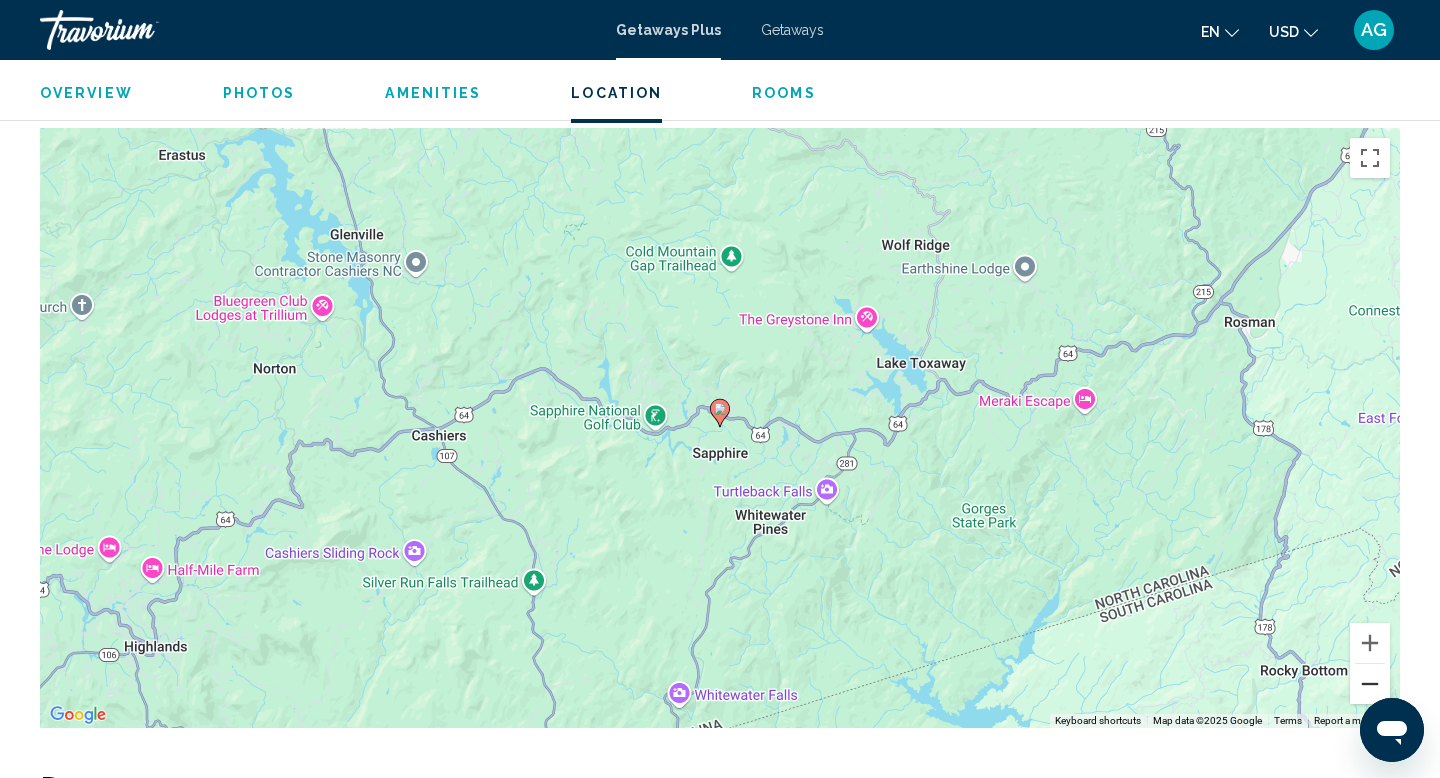 click at bounding box center (1370, 684) 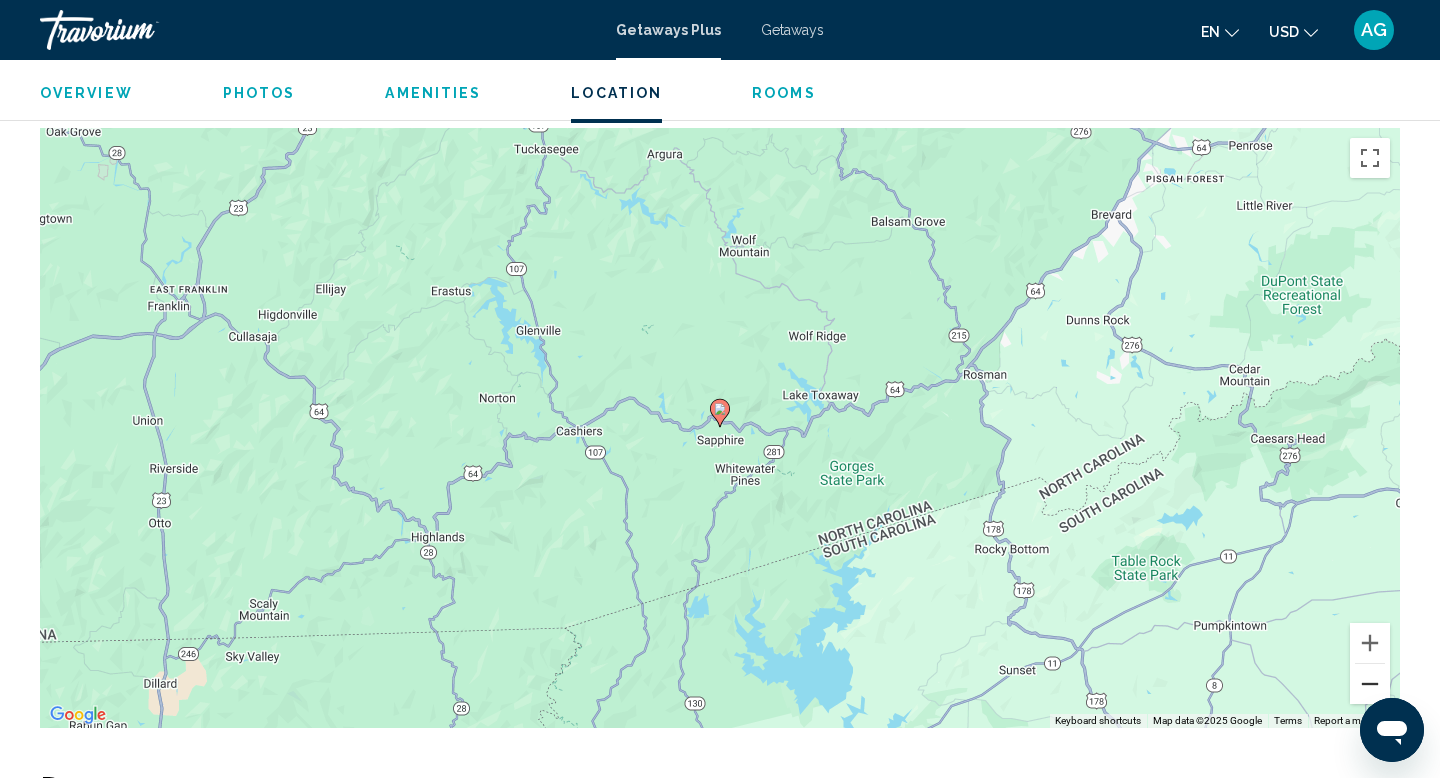 click at bounding box center [1370, 684] 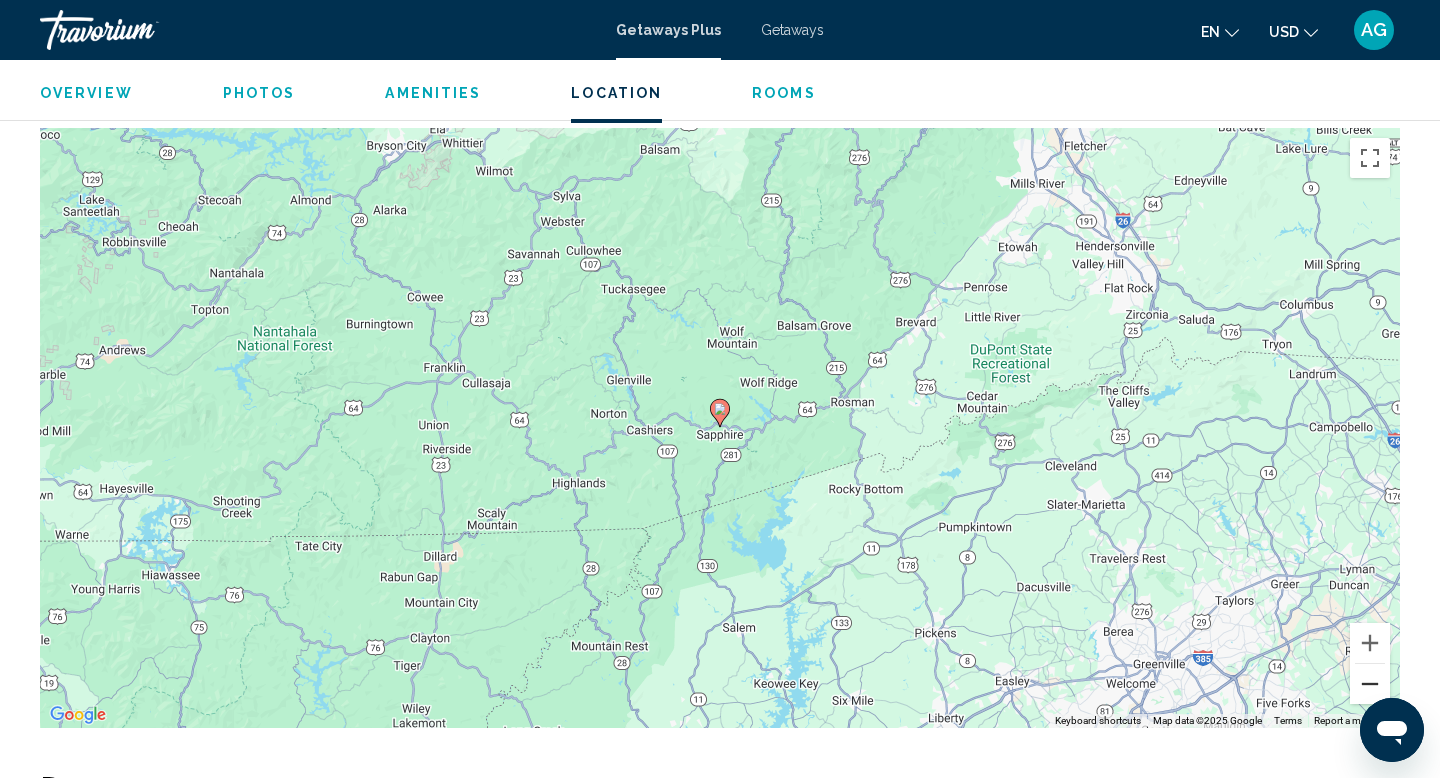 click at bounding box center [1370, 684] 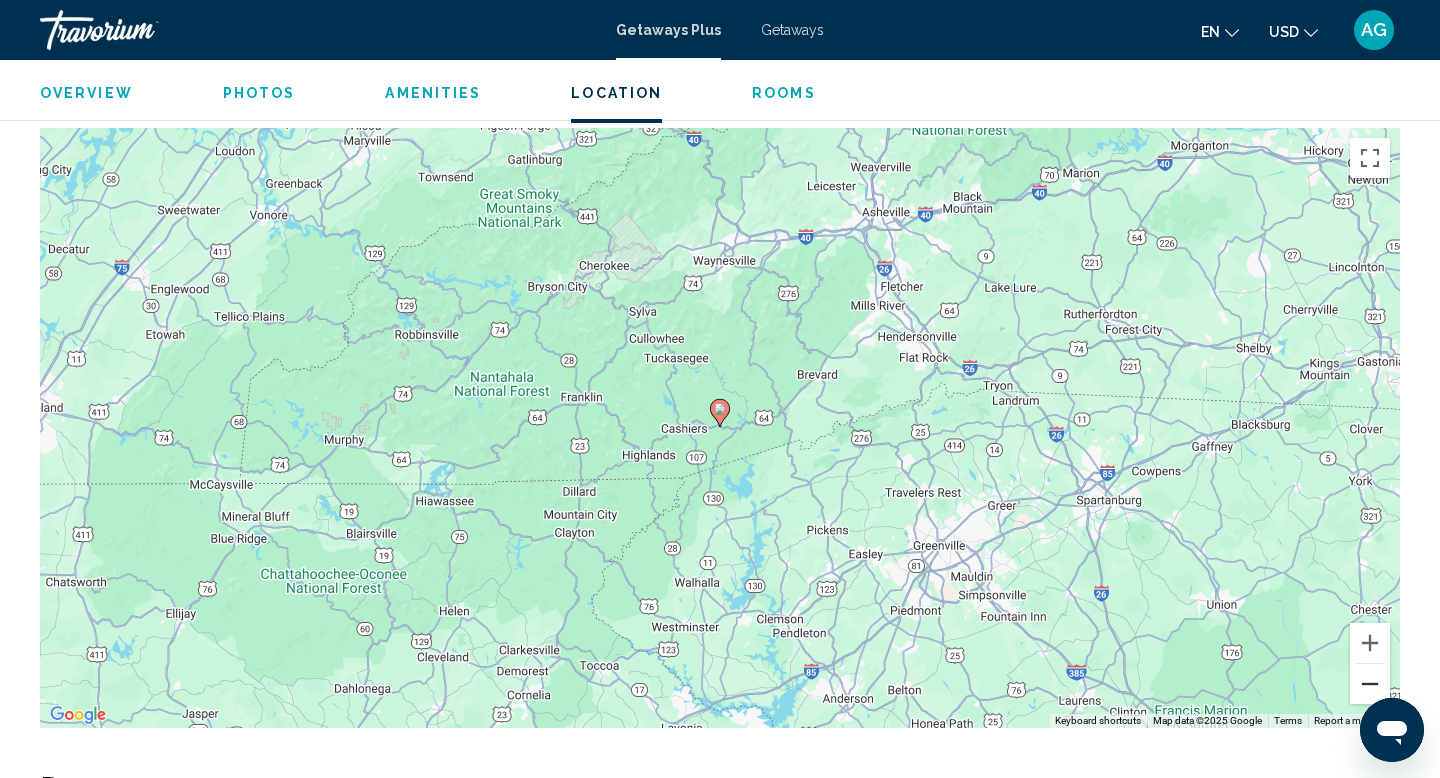 click at bounding box center [1370, 684] 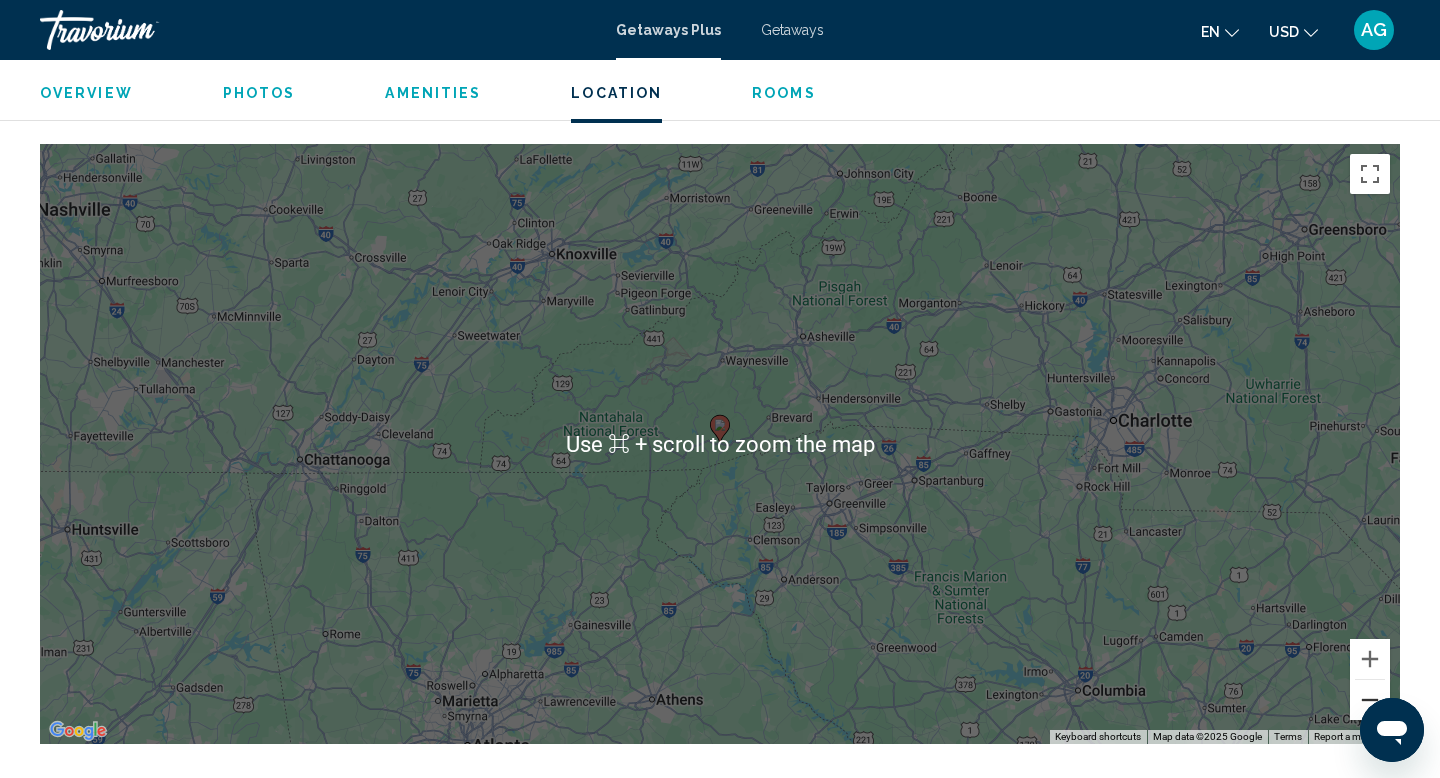 scroll, scrollTop: 2546, scrollLeft: 0, axis: vertical 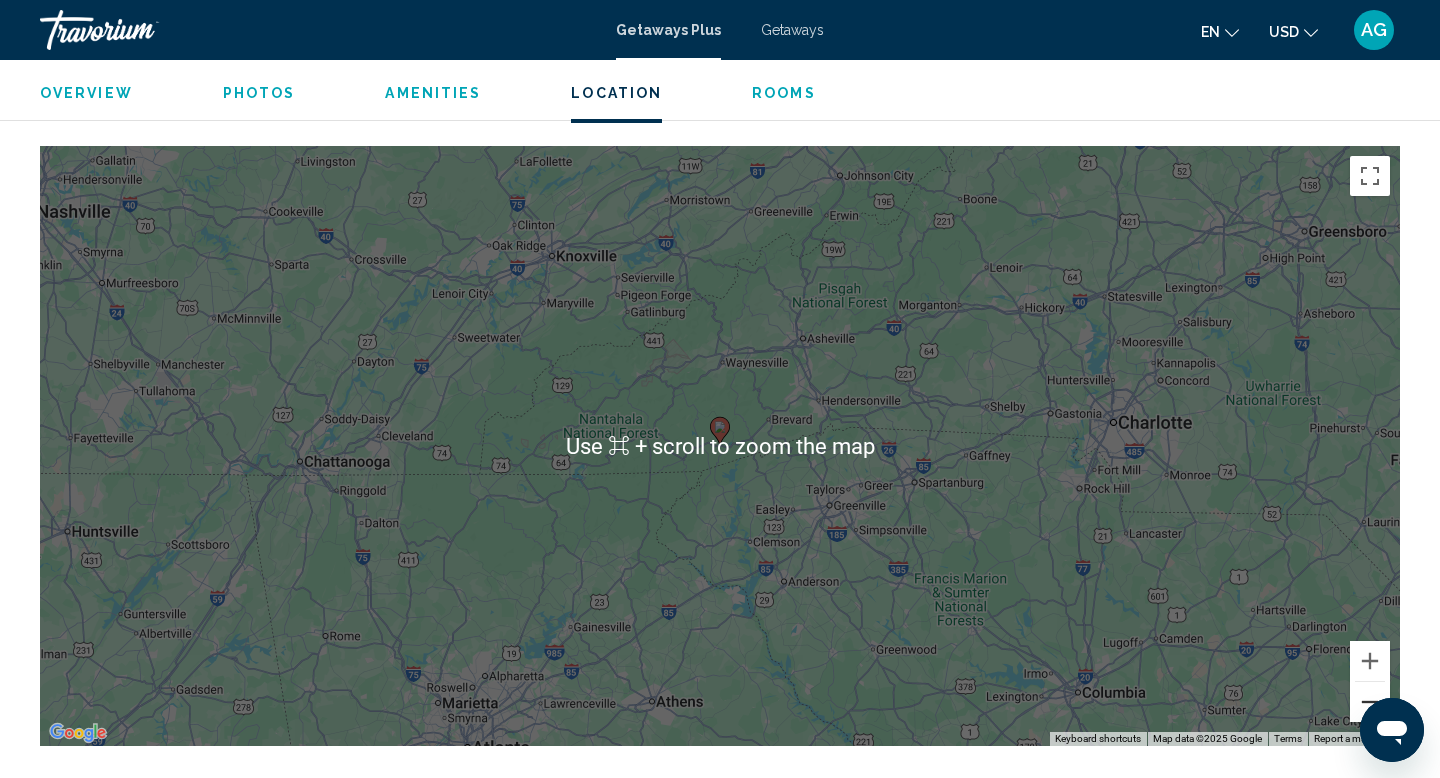 click at bounding box center [1370, 702] 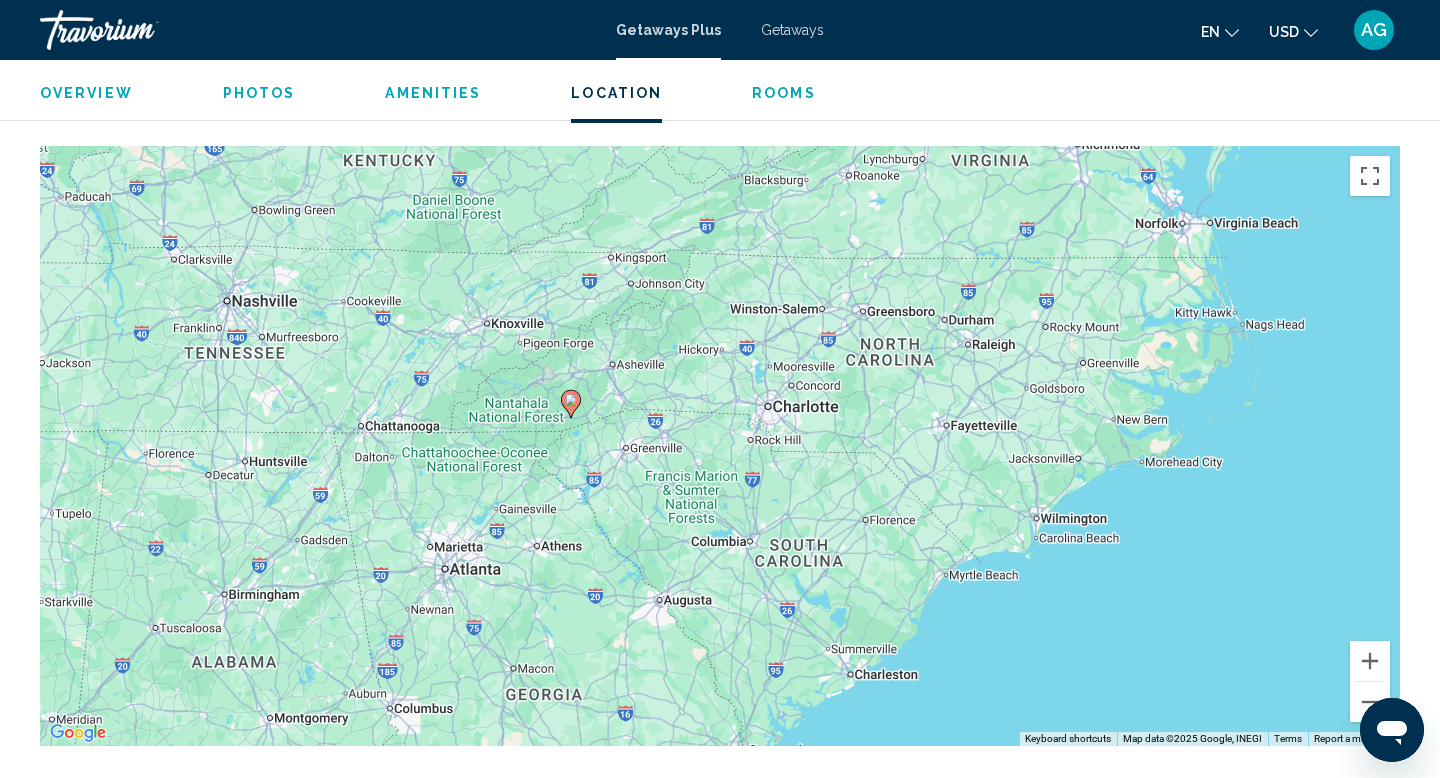drag, startPoint x: 1055, startPoint y: 574, endPoint x: 903, endPoint y: 546, distance: 154.55743 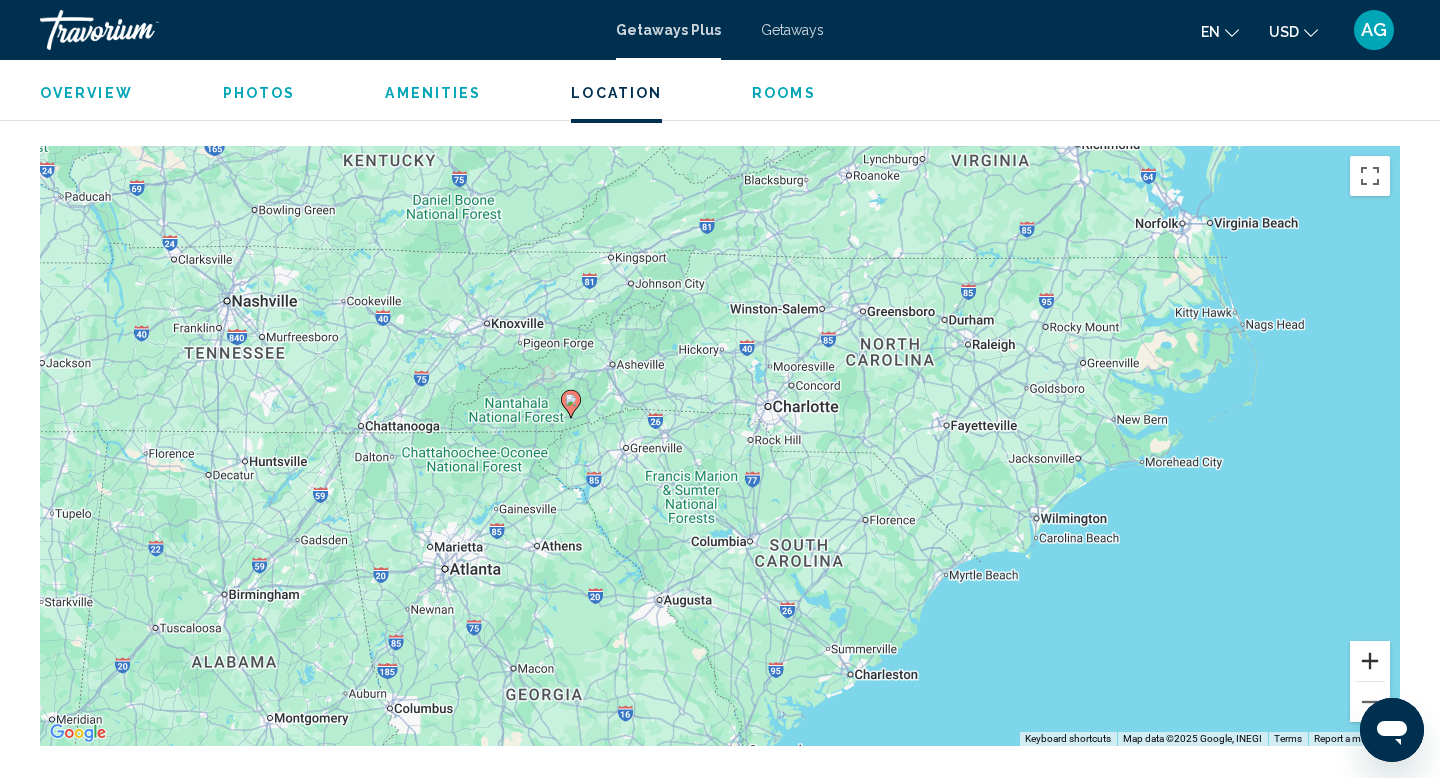 click at bounding box center (1370, 661) 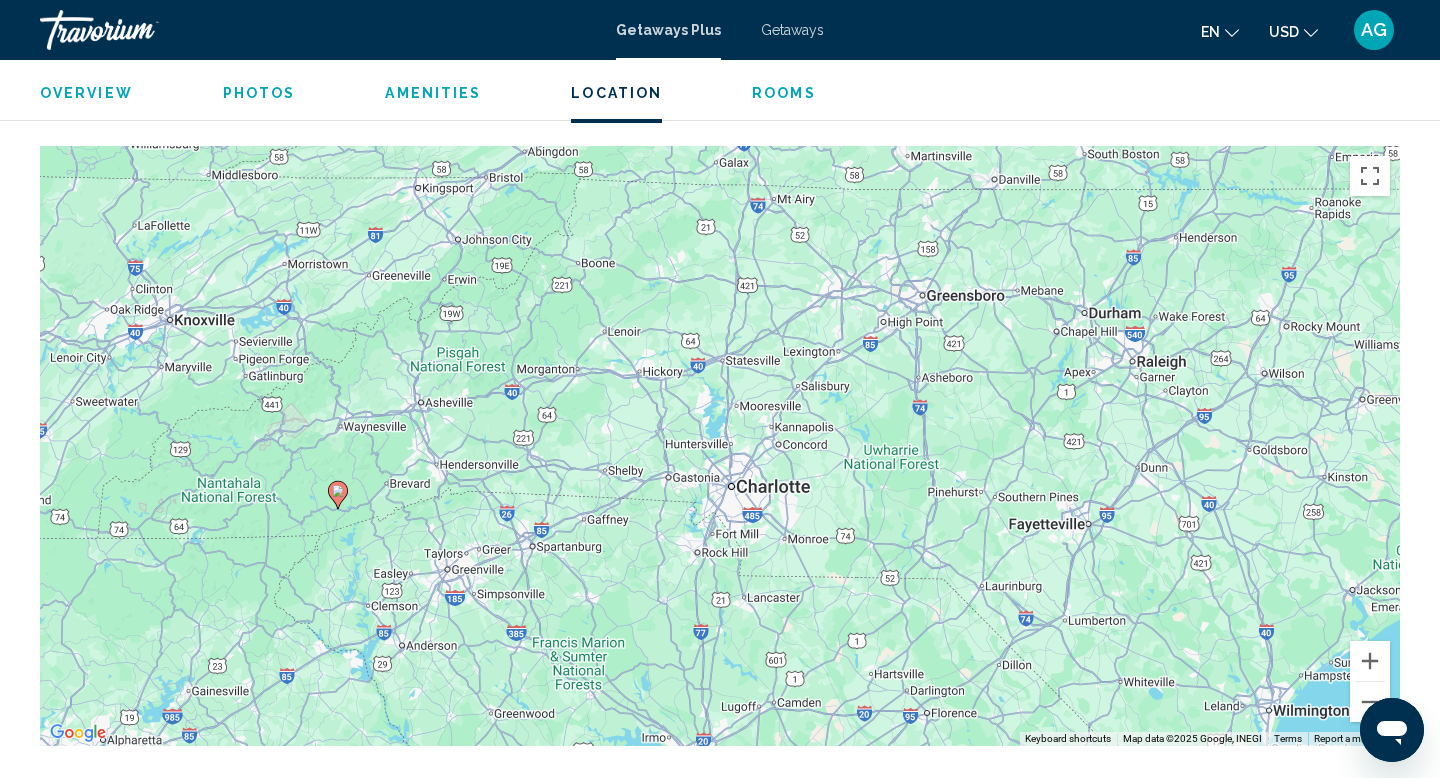 drag, startPoint x: 1117, startPoint y: 493, endPoint x: 1030, endPoint y: 614, distance: 149.0302 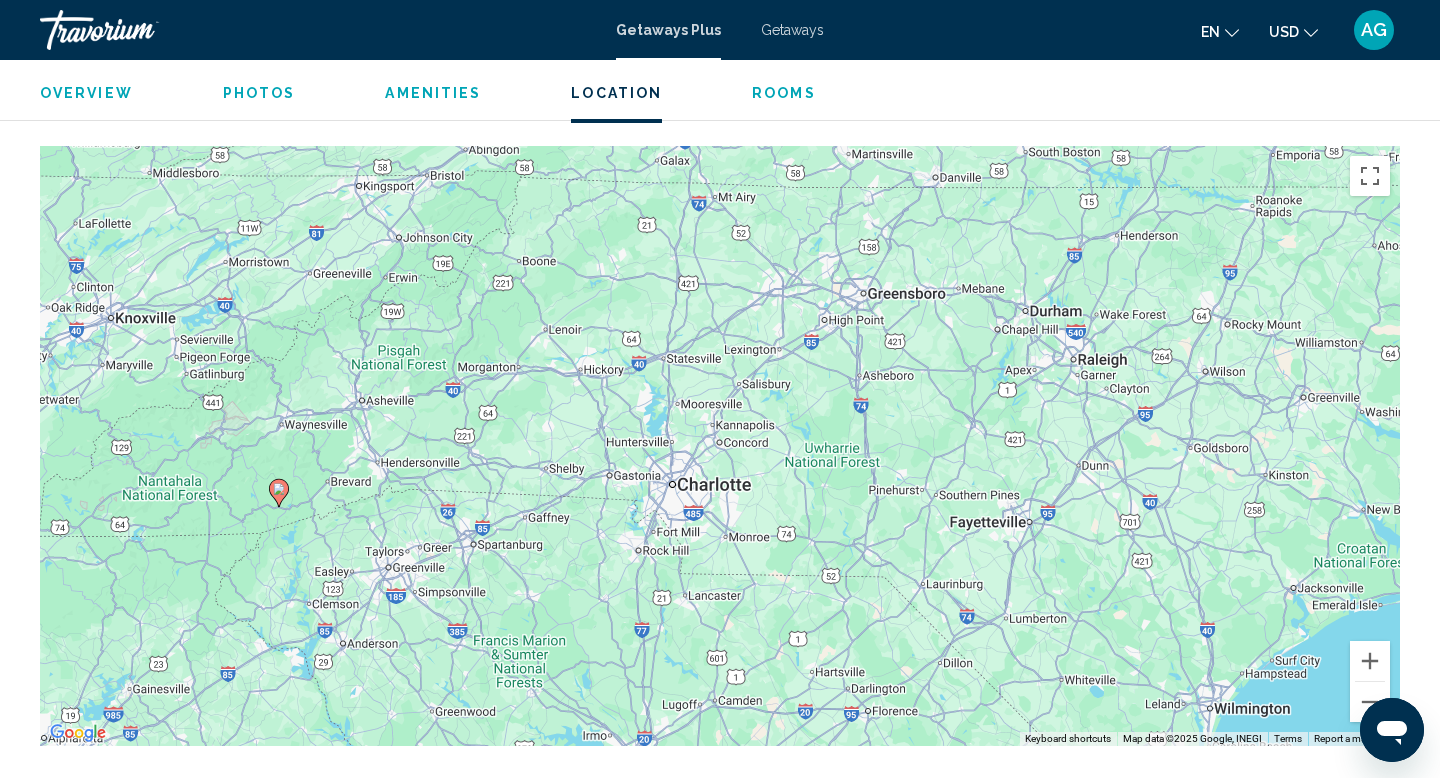 drag, startPoint x: 940, startPoint y: 569, endPoint x: 1072, endPoint y: 600, distance: 135.5913 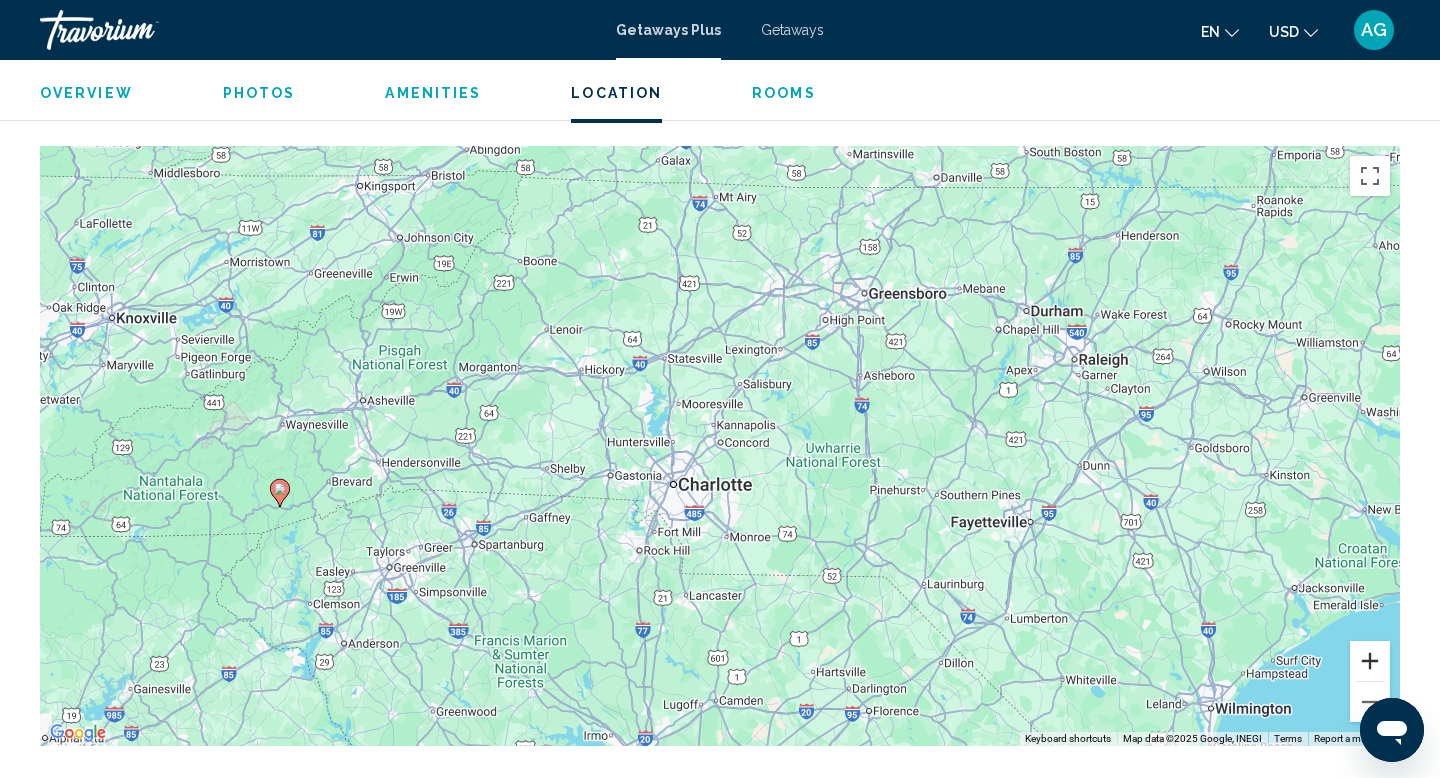 click at bounding box center (1370, 661) 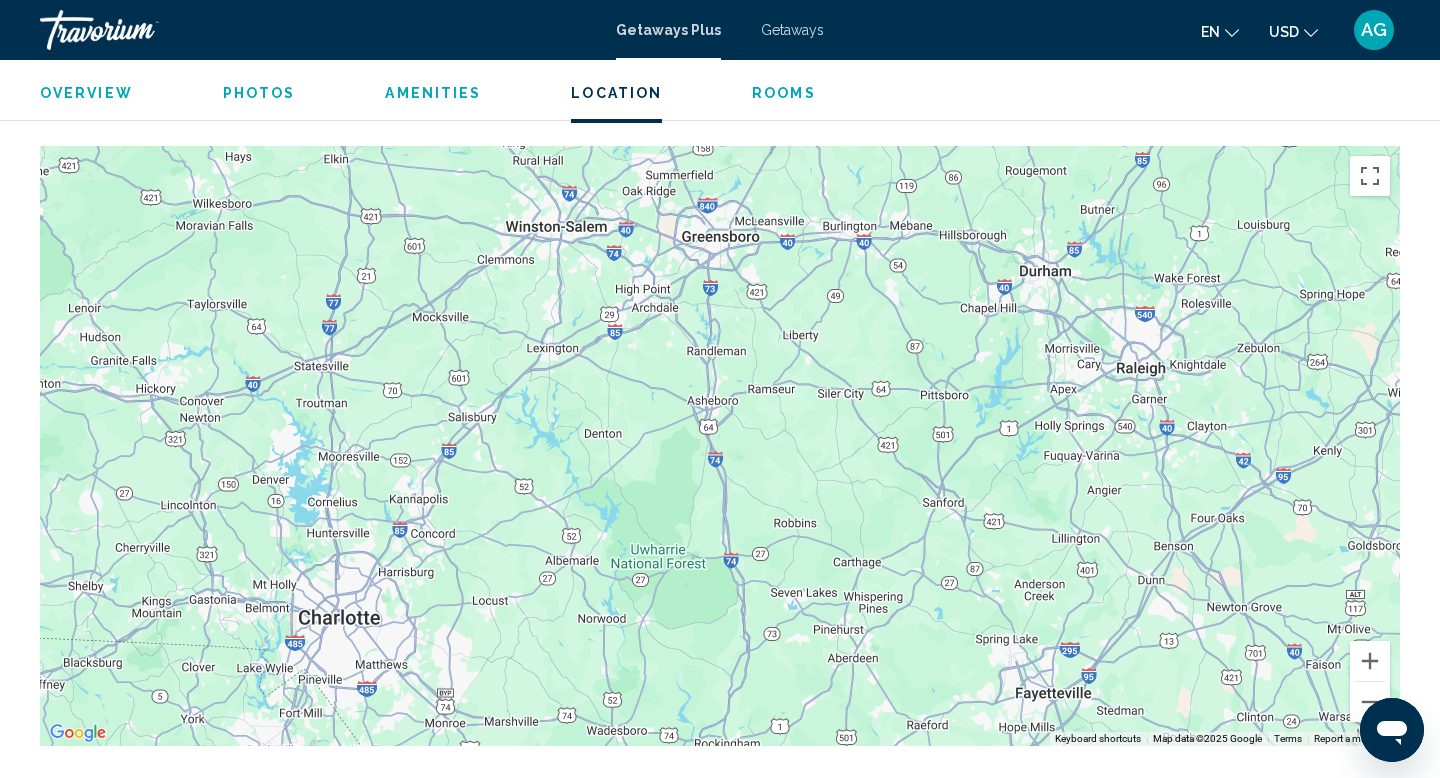 drag, startPoint x: 1201, startPoint y: 531, endPoint x: 908, endPoint y: 628, distance: 308.63895 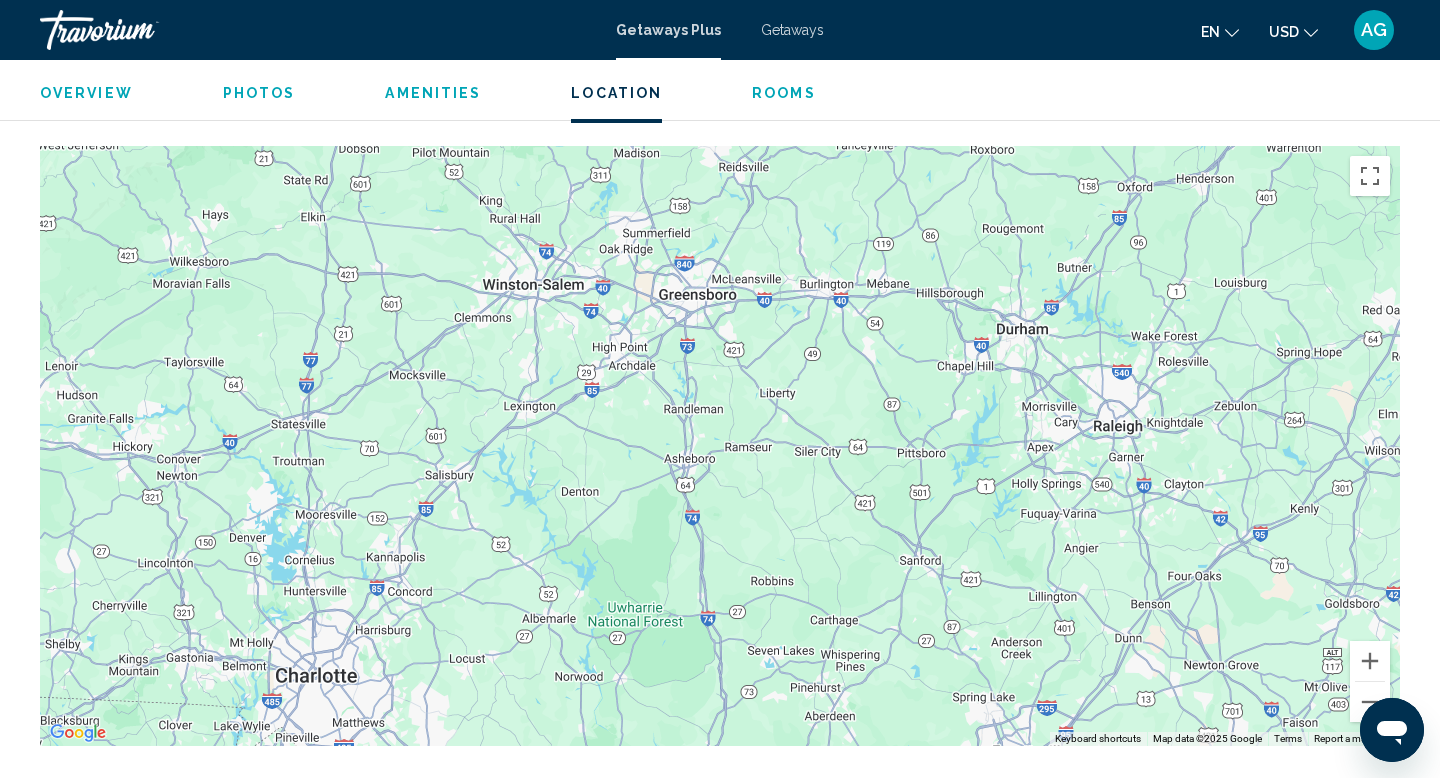 drag, startPoint x: 973, startPoint y: 438, endPoint x: 950, endPoint y: 498, distance: 64.25729 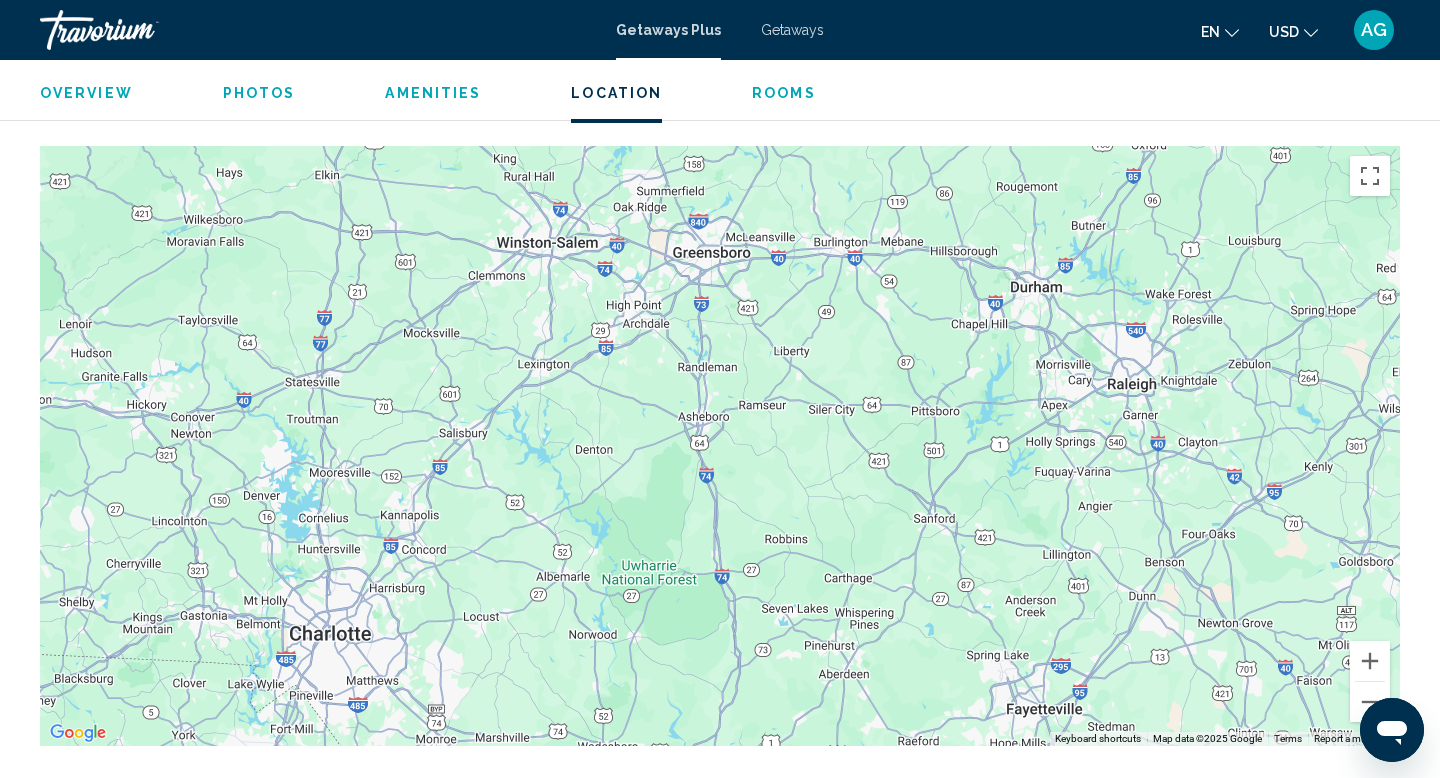 drag, startPoint x: 1084, startPoint y: 506, endPoint x: 1099, endPoint y: 461, distance: 47.434166 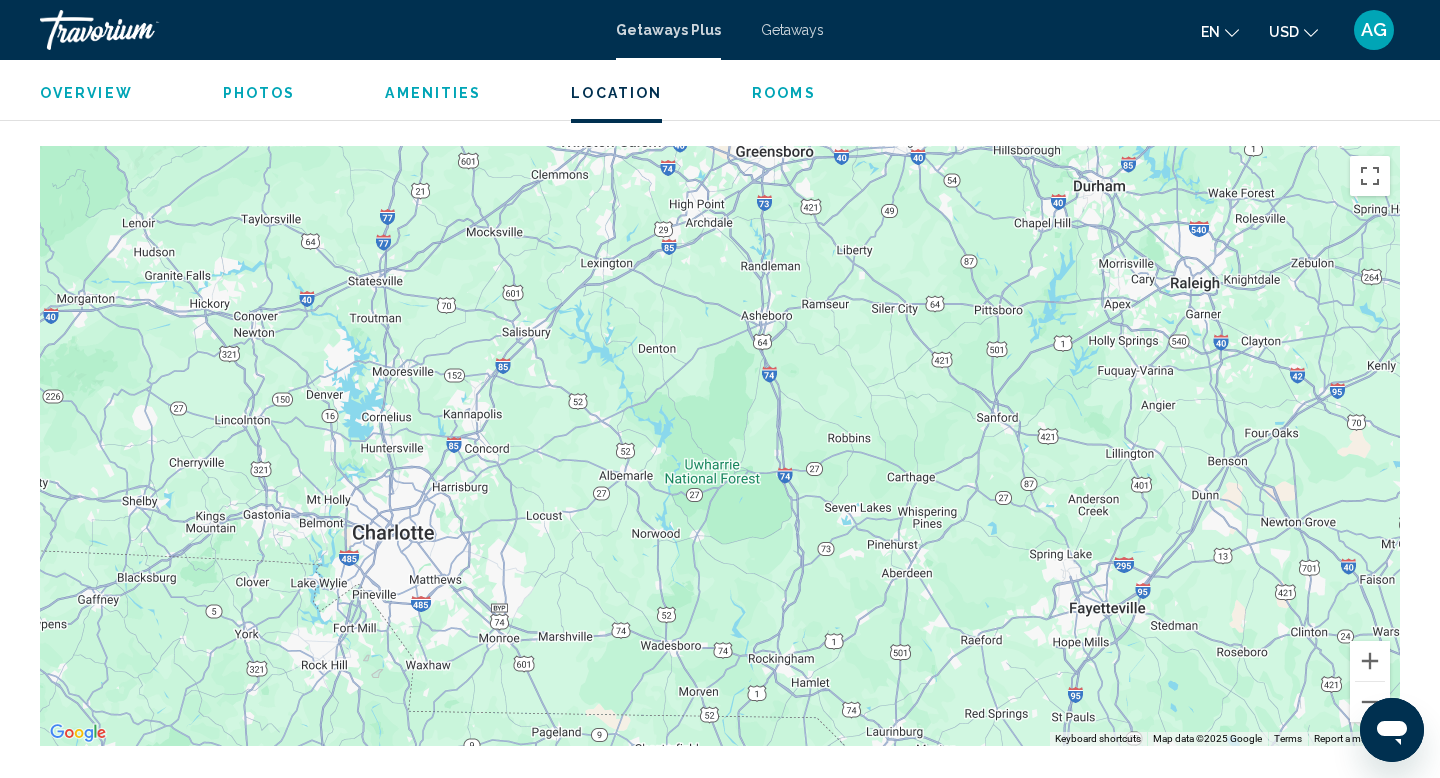drag, startPoint x: 1200, startPoint y: 652, endPoint x: 1269, endPoint y: 549, distance: 123.97581 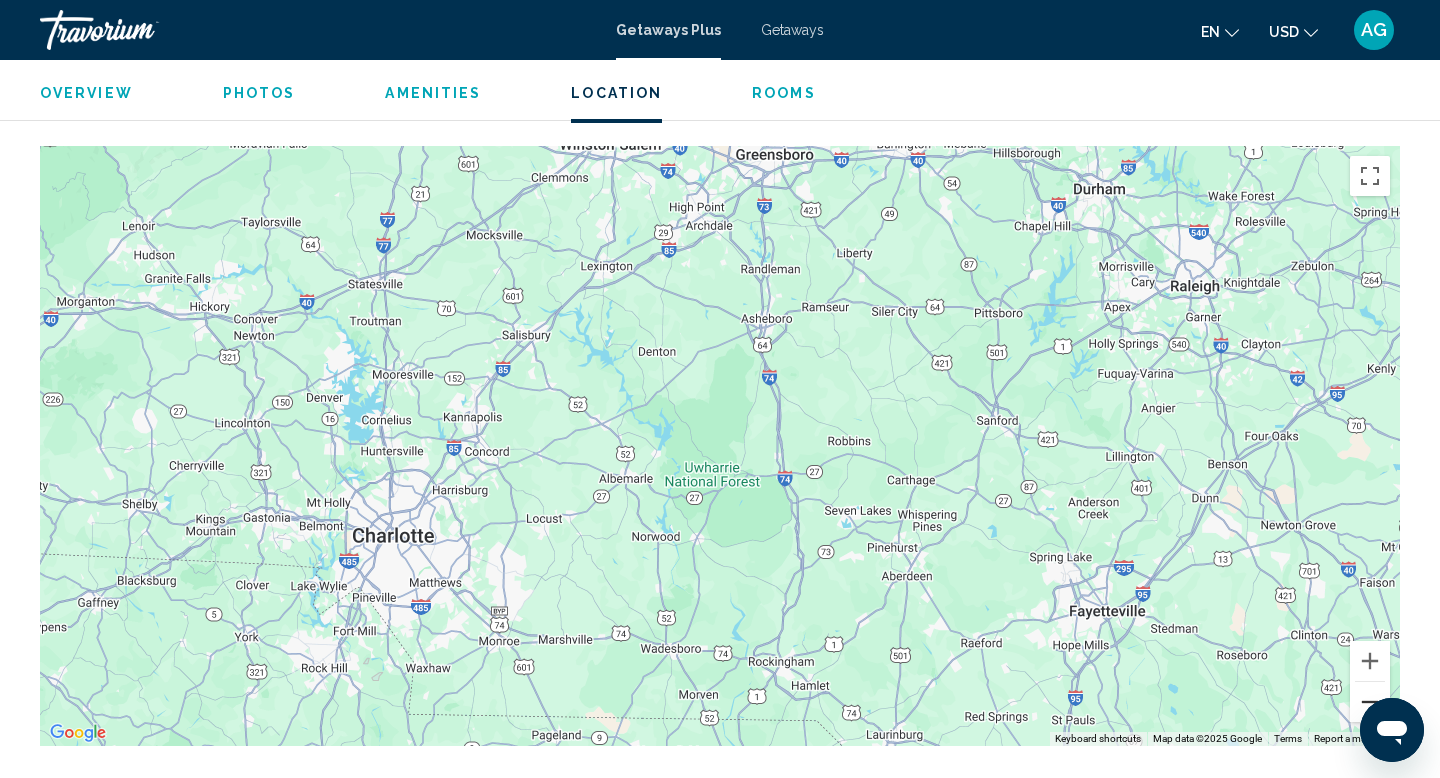 click at bounding box center (1370, 702) 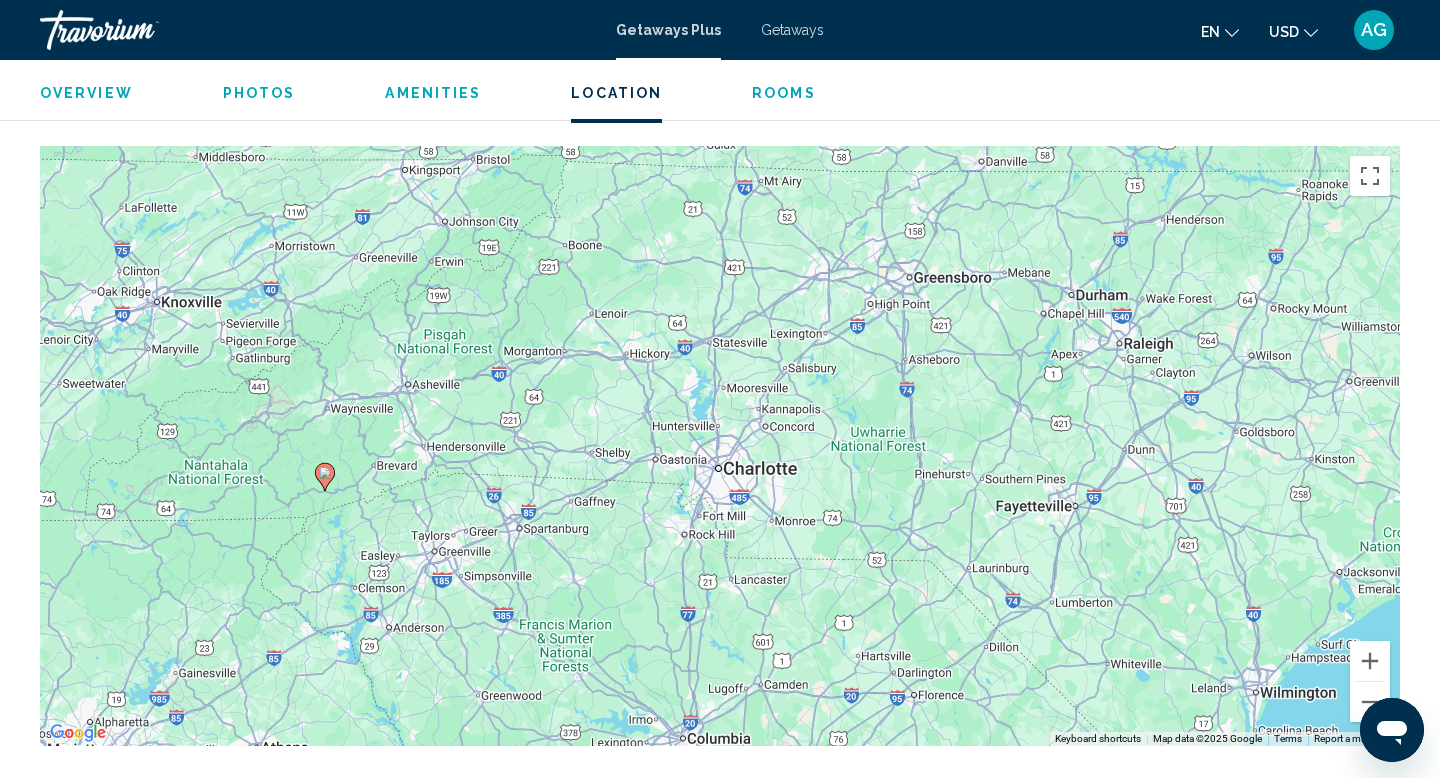 drag, startPoint x: 975, startPoint y: 527, endPoint x: 1140, endPoint y: 504, distance: 166.59532 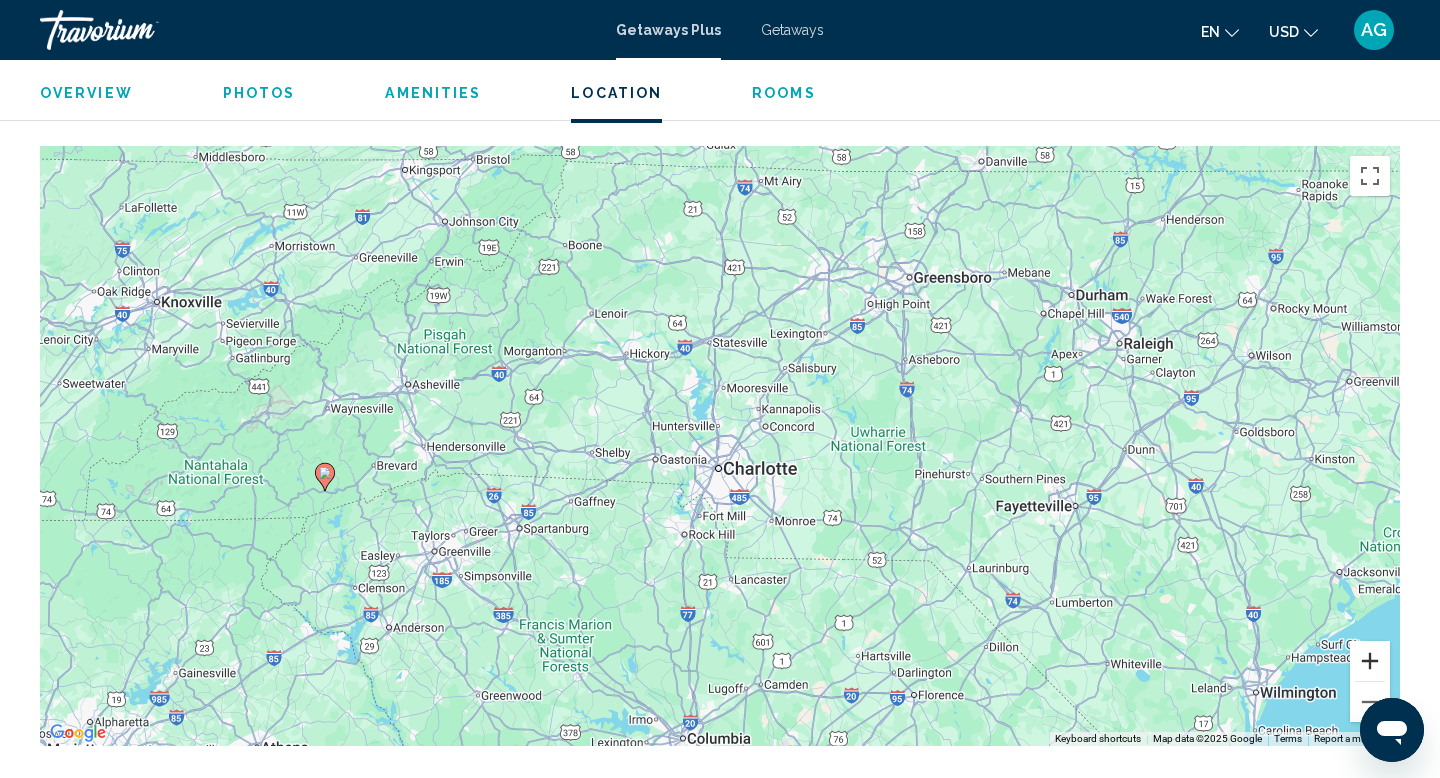 click at bounding box center (1370, 661) 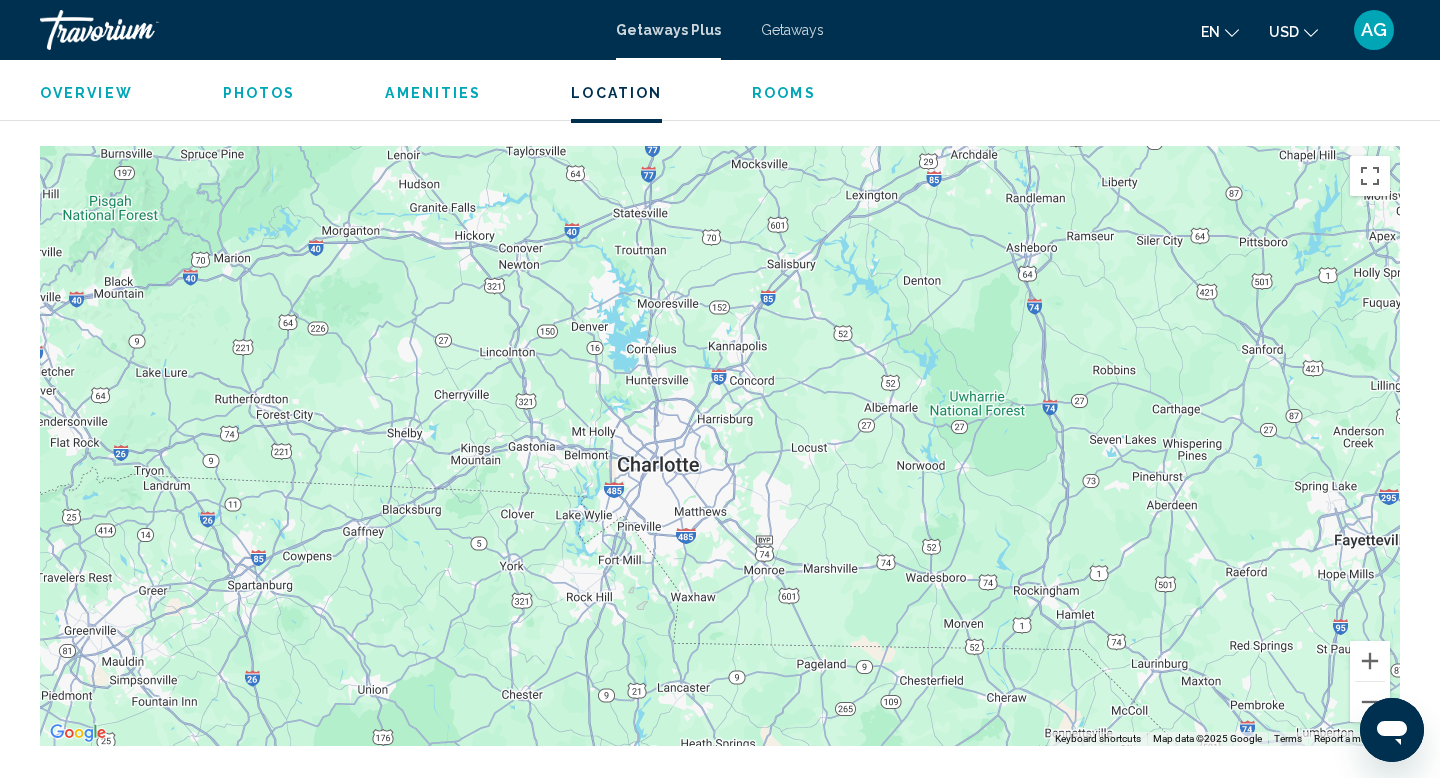 drag, startPoint x: 1086, startPoint y: 572, endPoint x: 1029, endPoint y: 547, distance: 62.241467 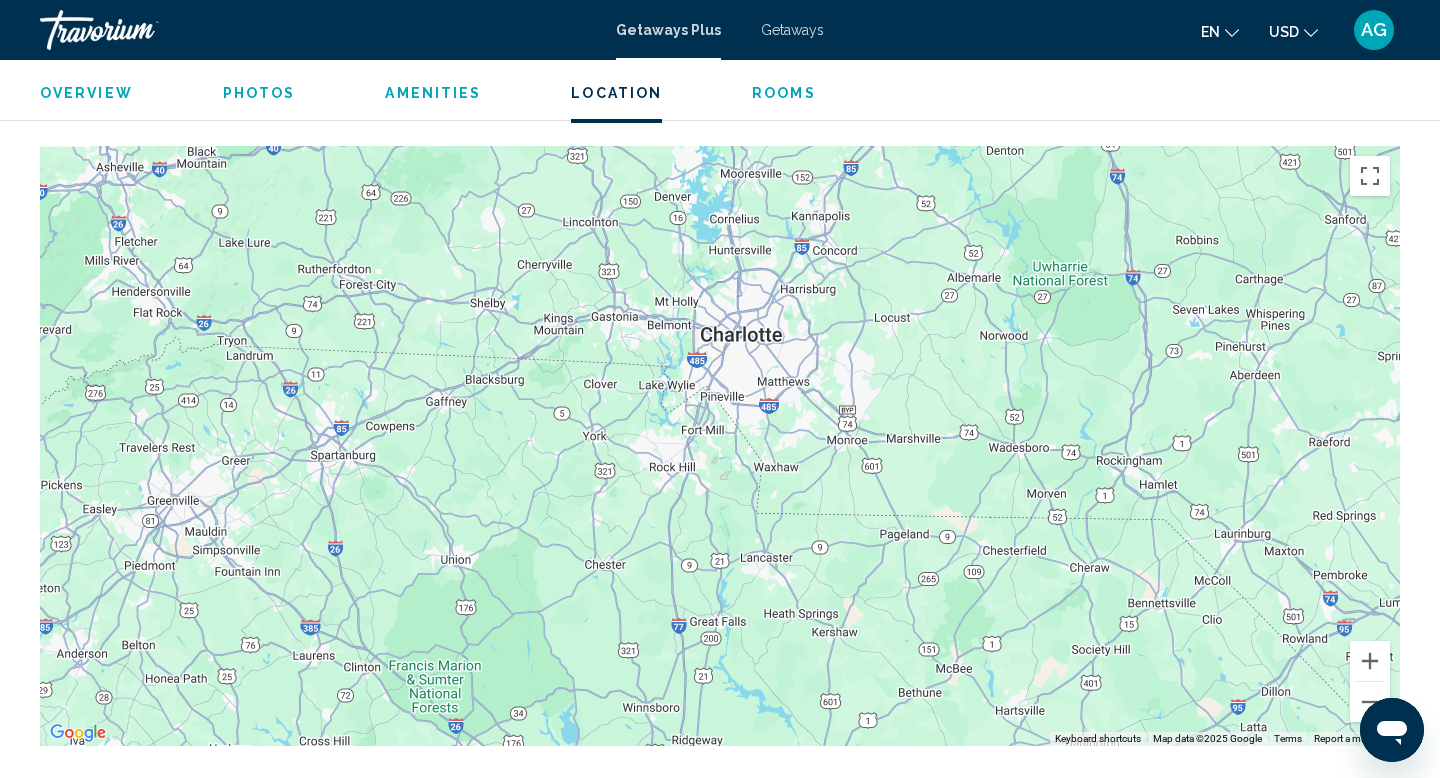 drag, startPoint x: 769, startPoint y: 494, endPoint x: 854, endPoint y: 364, distance: 155.32225 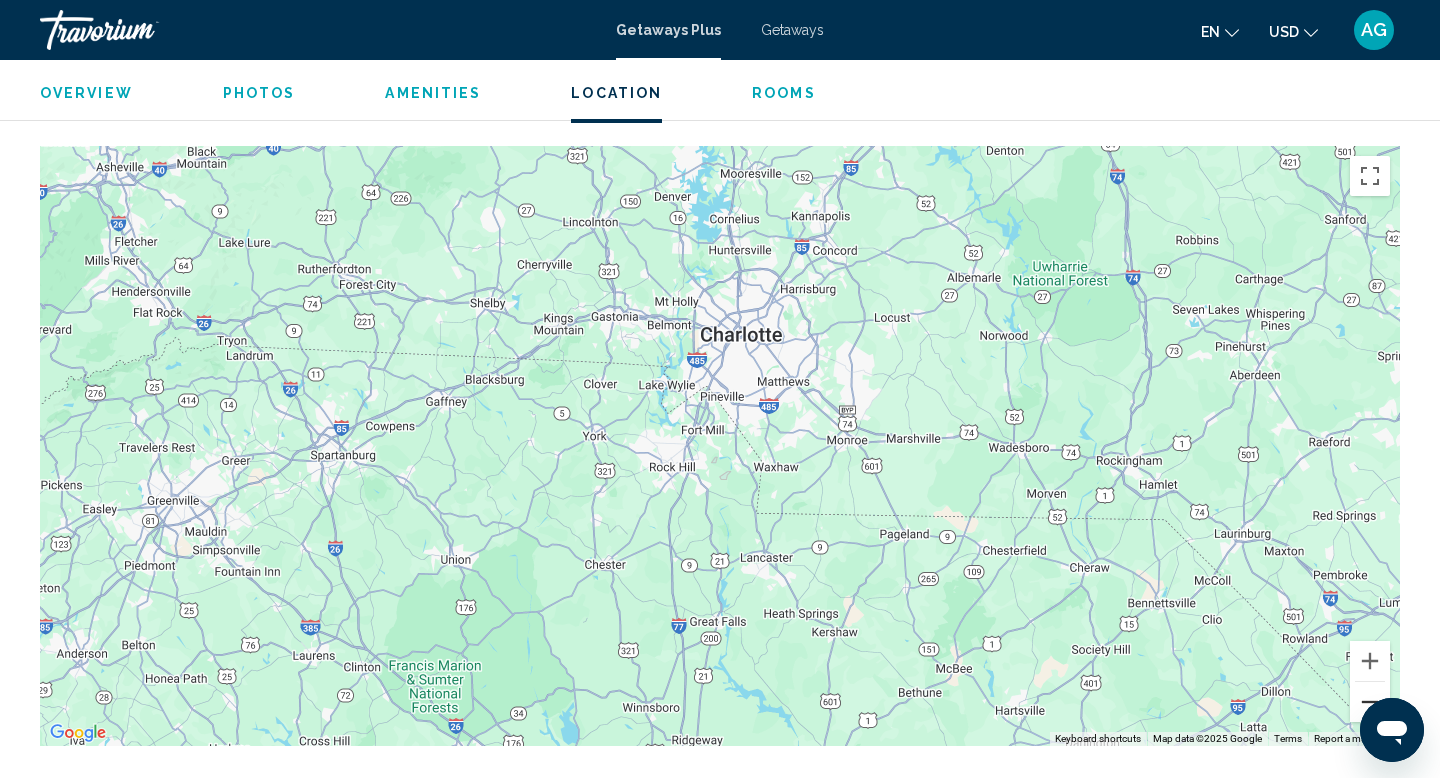 click at bounding box center [1370, 702] 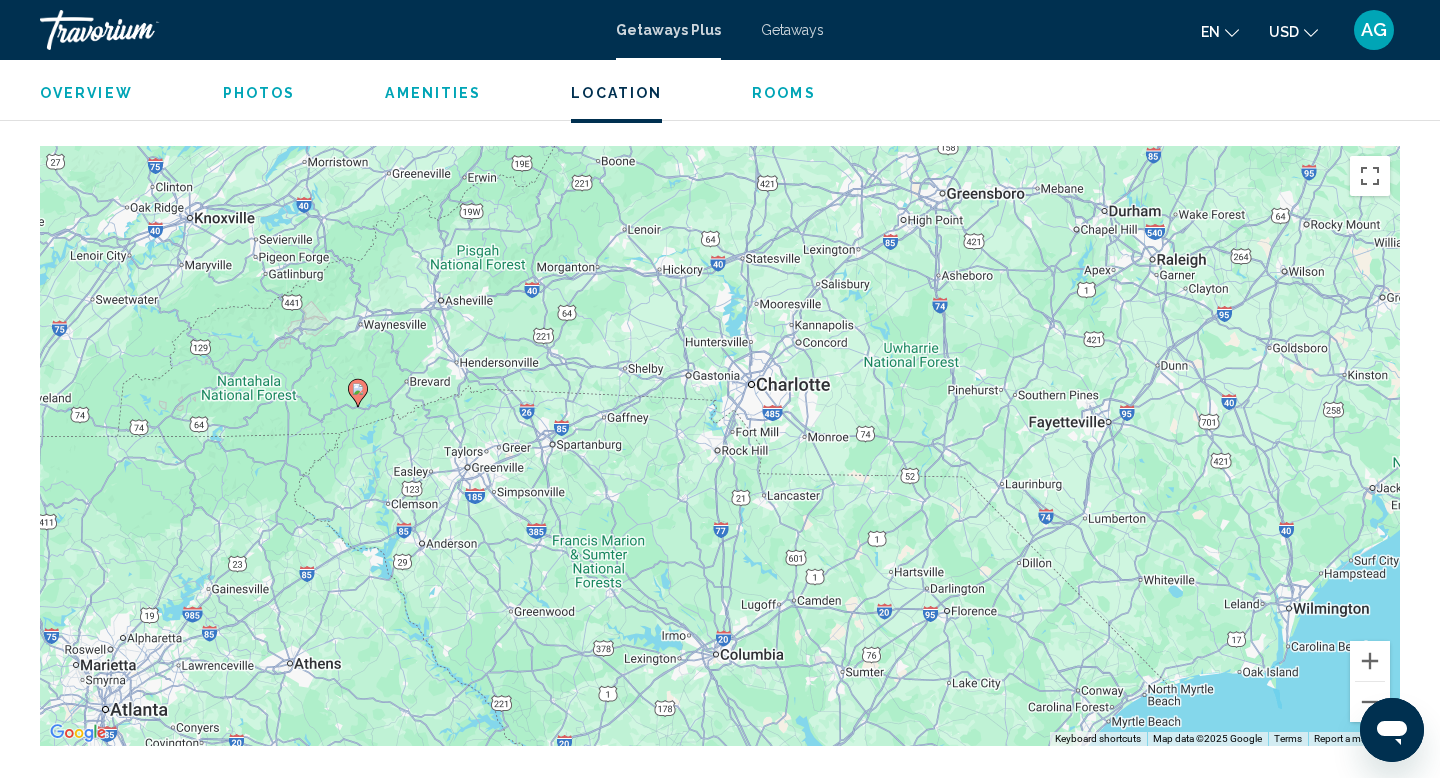 drag, startPoint x: 1038, startPoint y: 562, endPoint x: 1066, endPoint y: 554, distance: 29.12044 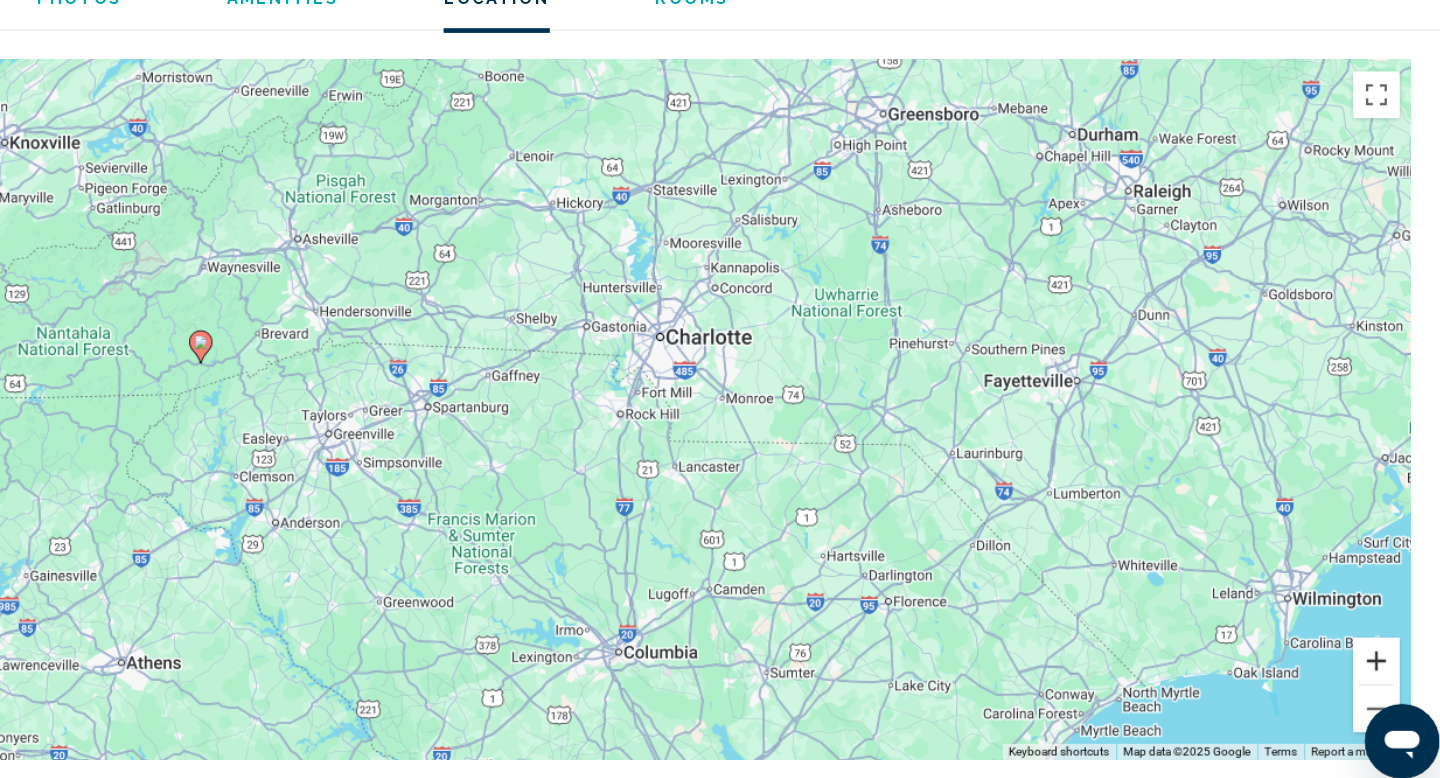 click at bounding box center (1370, 661) 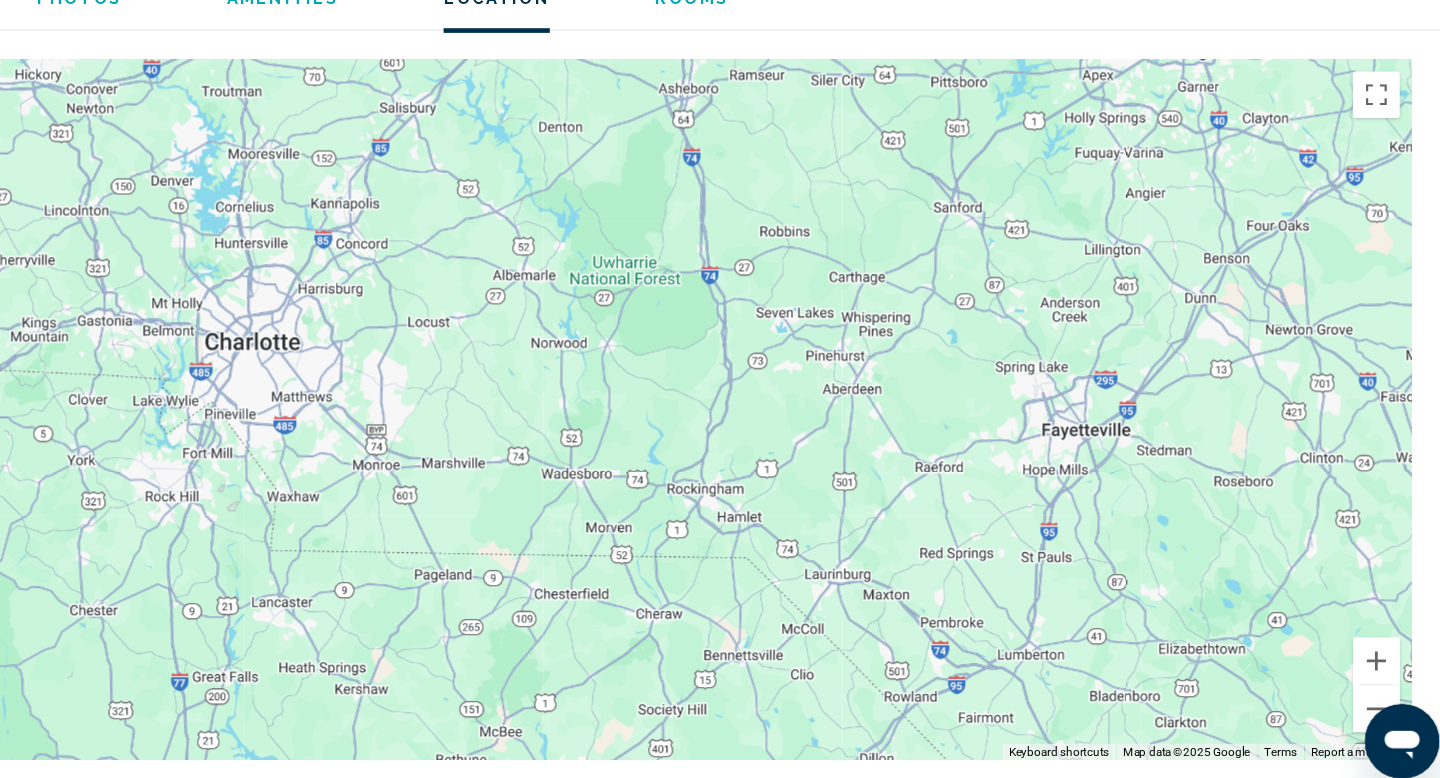 drag, startPoint x: 1237, startPoint y: 662, endPoint x: 849, endPoint y: 730, distance: 393.9137 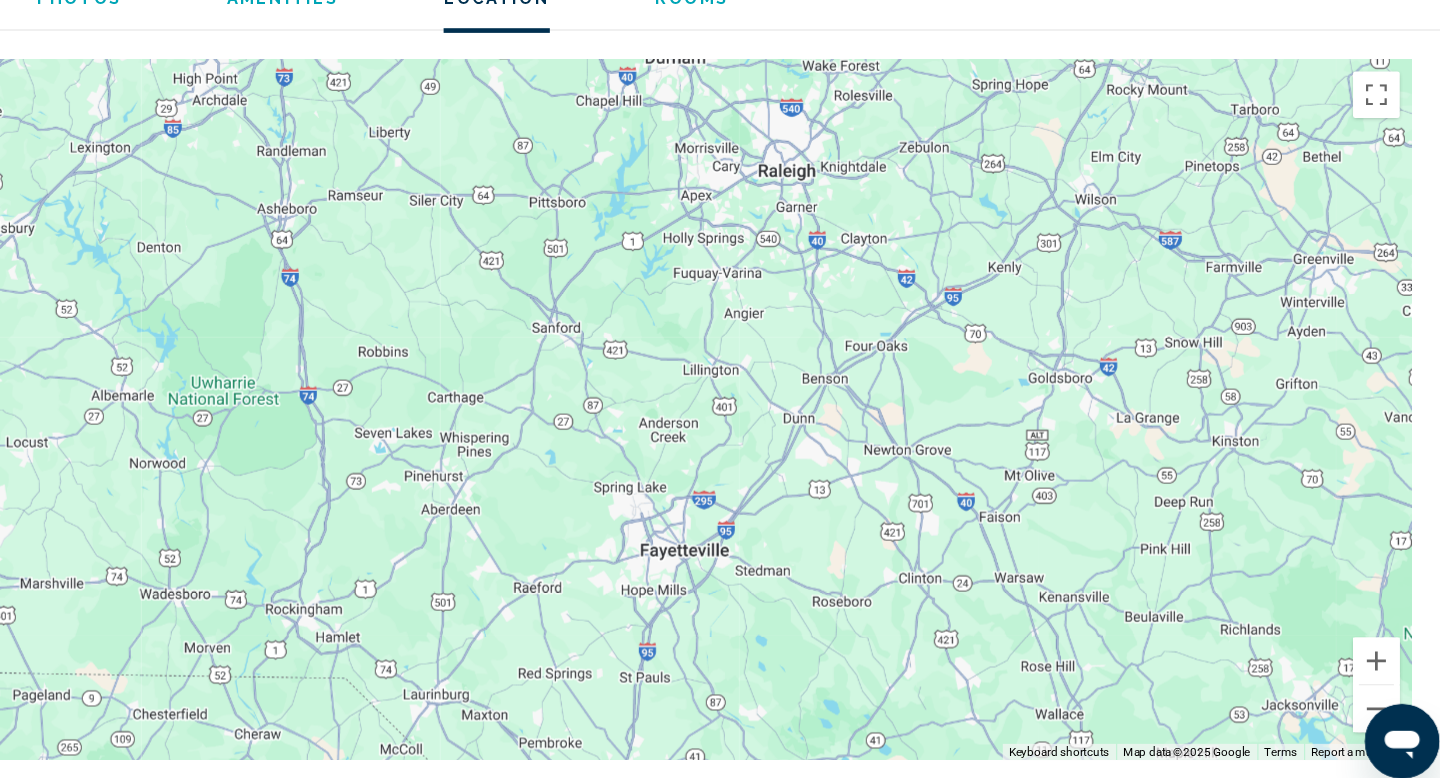 drag, startPoint x: 1107, startPoint y: 593, endPoint x: 801, endPoint y: 678, distance: 317.5862 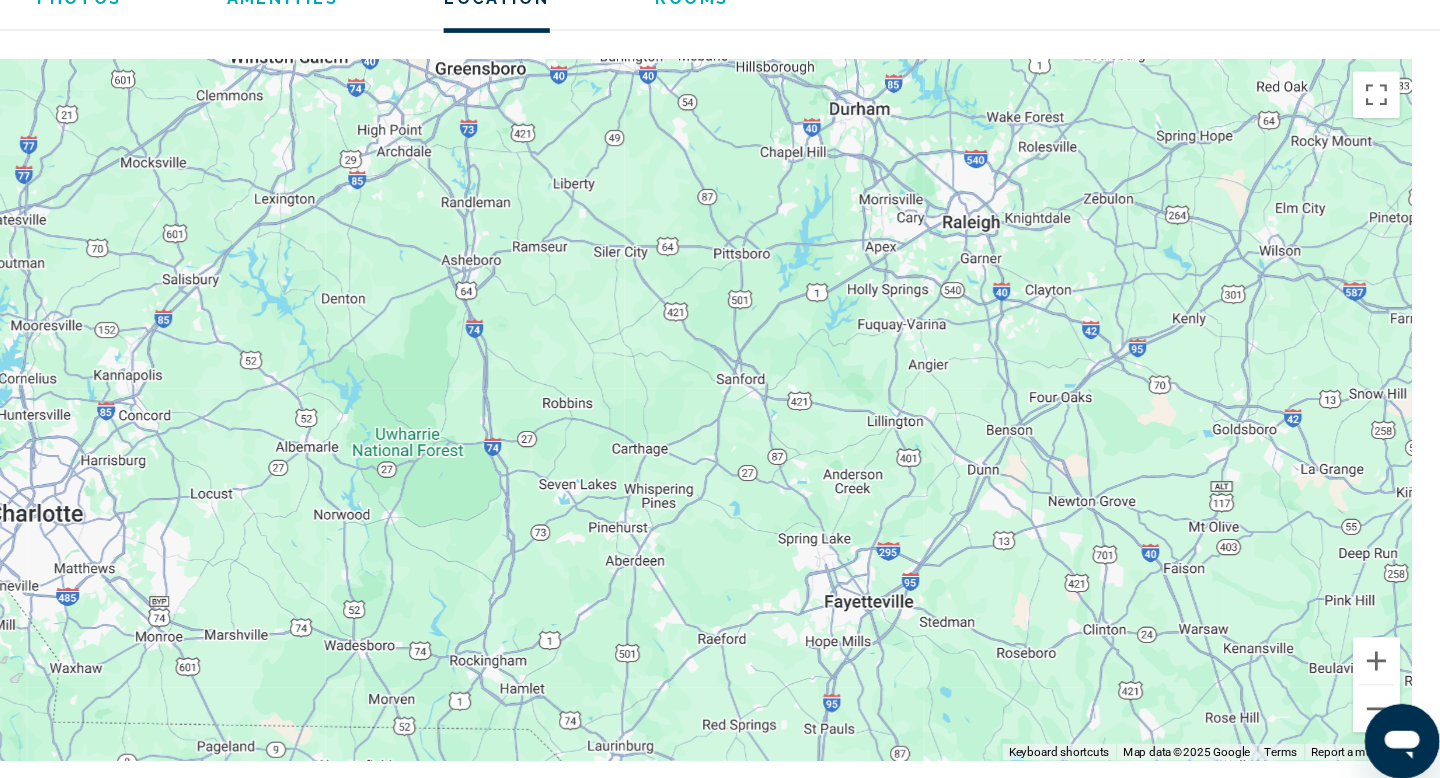drag, startPoint x: 1019, startPoint y: 590, endPoint x: 1180, endPoint y: 638, distance: 168.00298 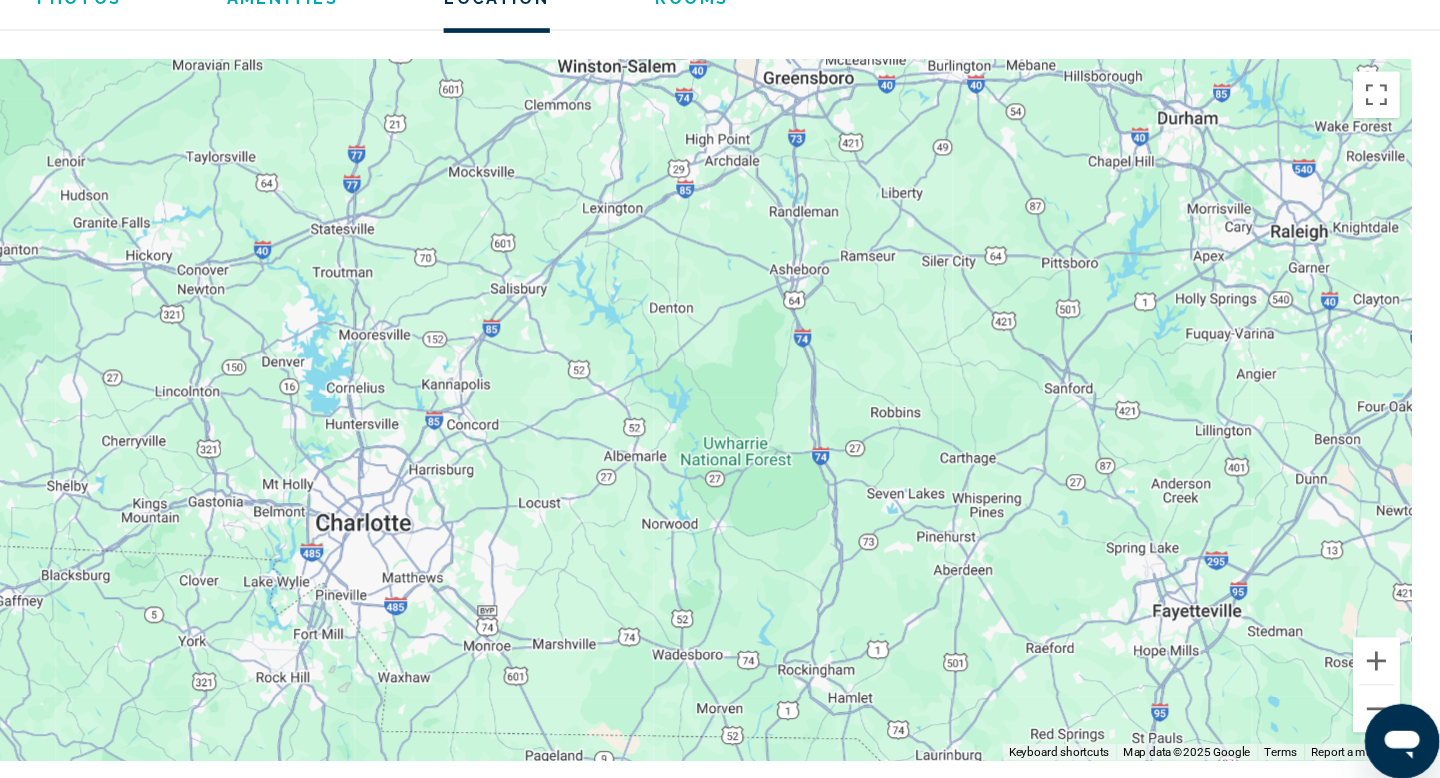 drag, startPoint x: 921, startPoint y: 379, endPoint x: 1202, endPoint y: 387, distance: 281.11386 